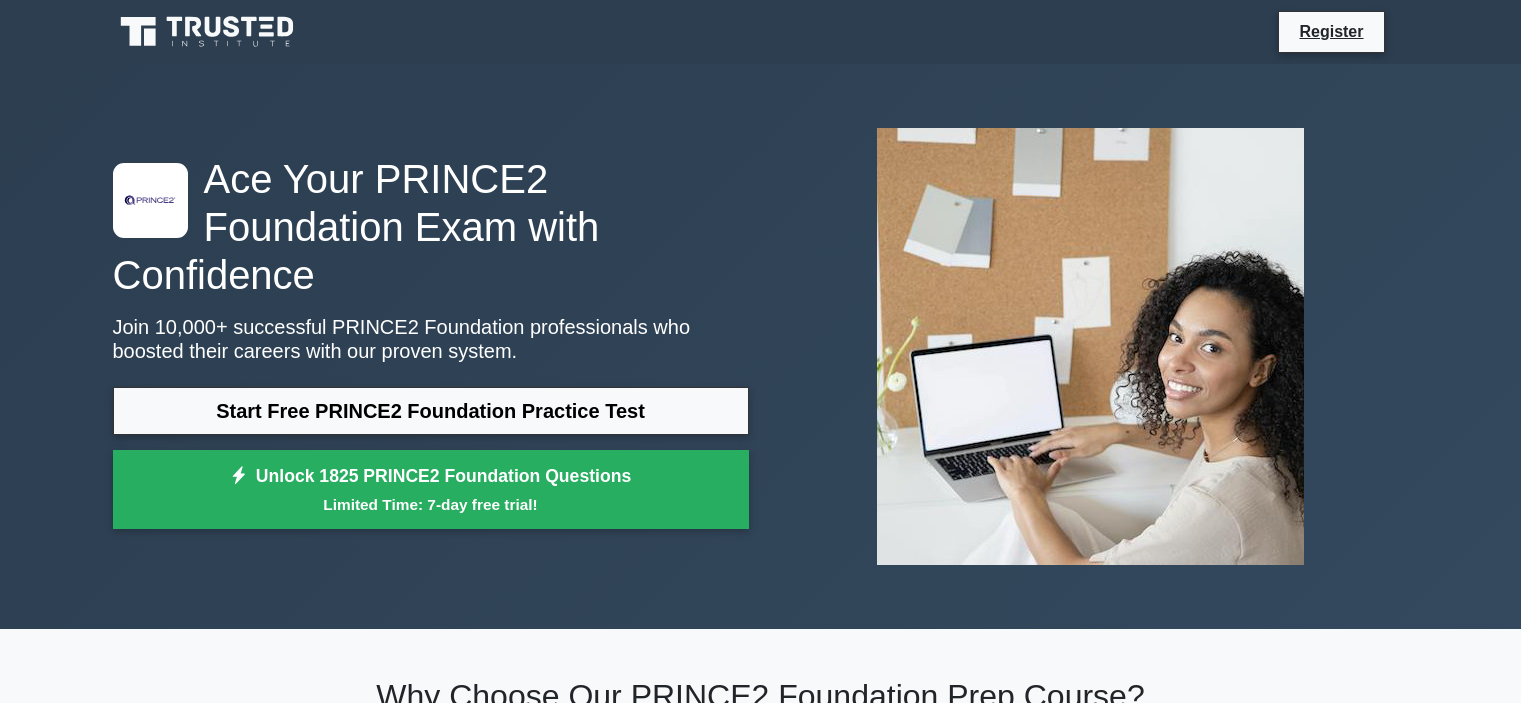 scroll, scrollTop: 0, scrollLeft: 0, axis: both 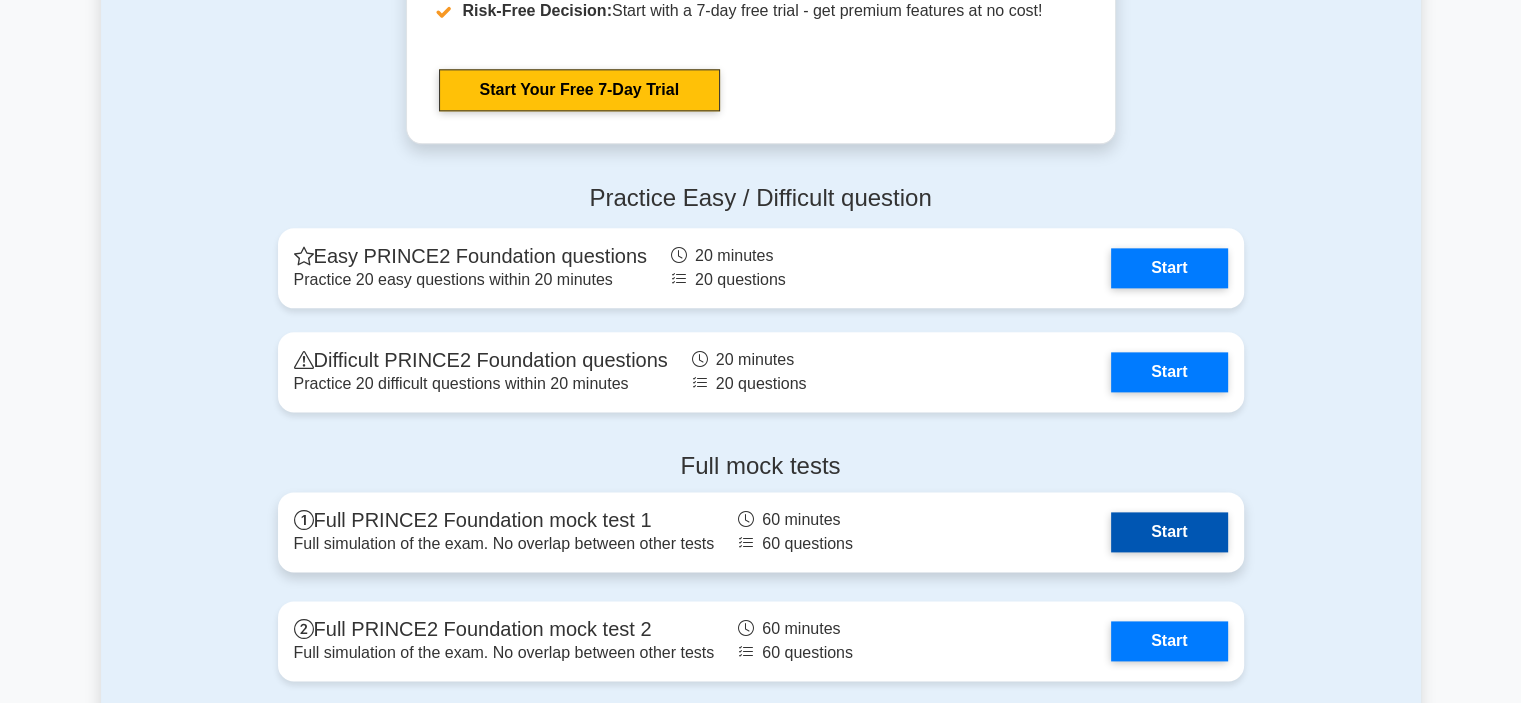 click on "Start" at bounding box center [1169, 532] 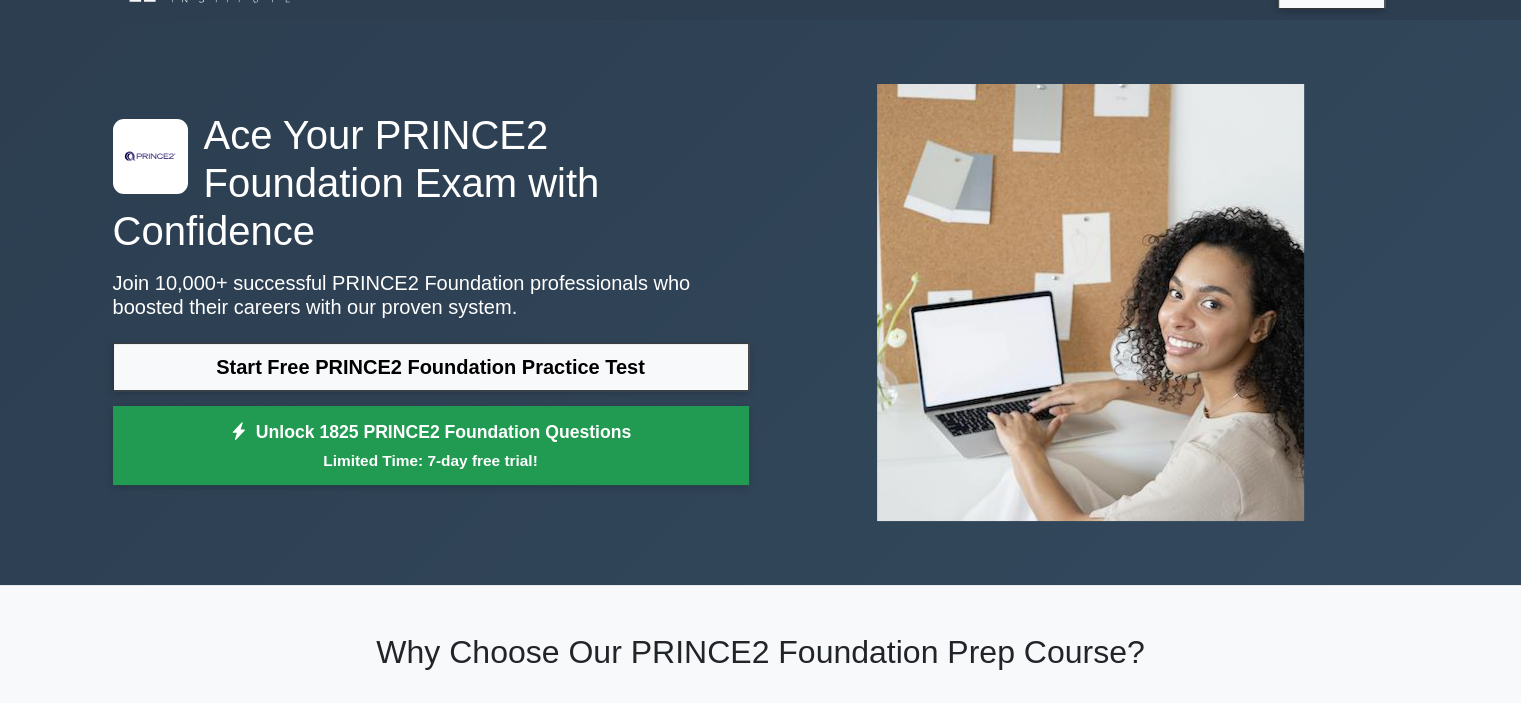 scroll, scrollTop: 0, scrollLeft: 0, axis: both 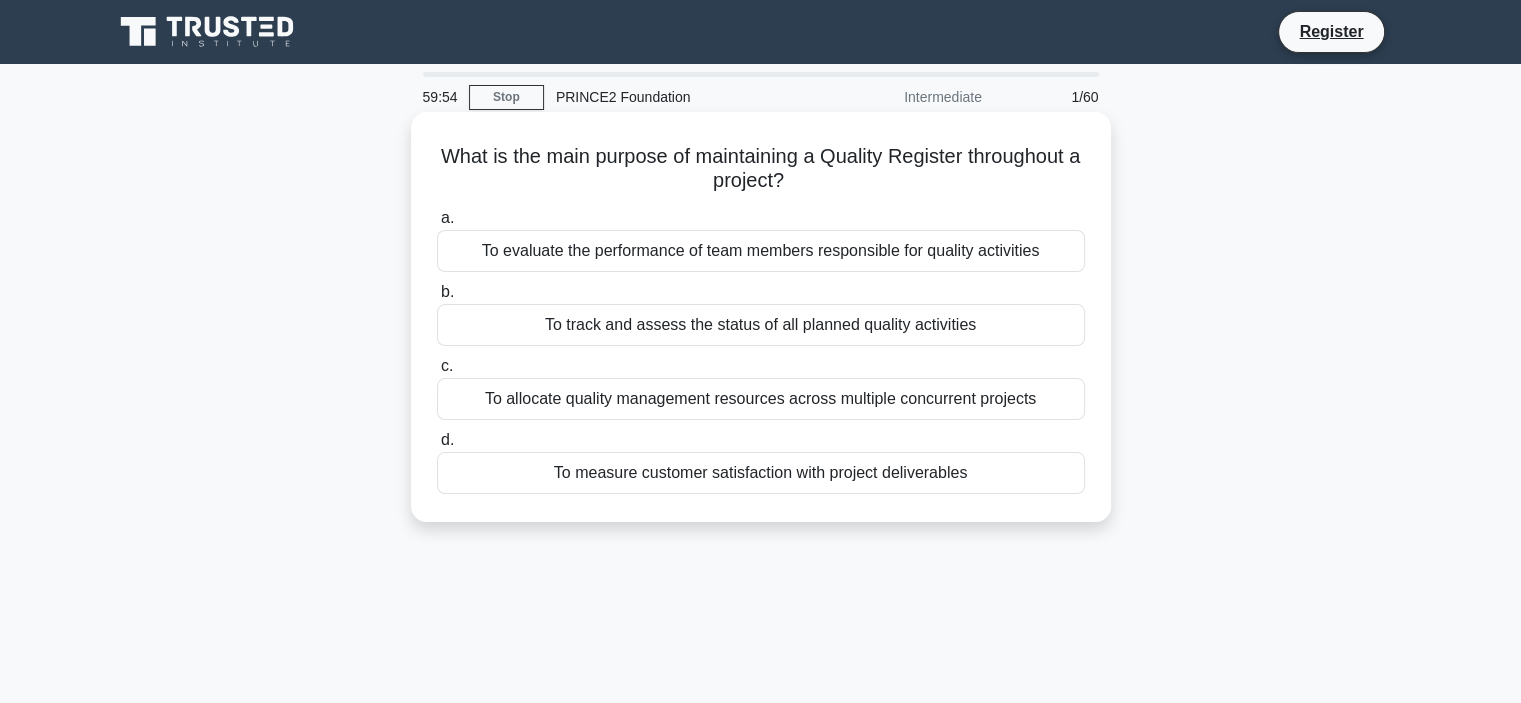 click on "To evaluate the performance of team members responsible for quality activities" at bounding box center [761, 251] 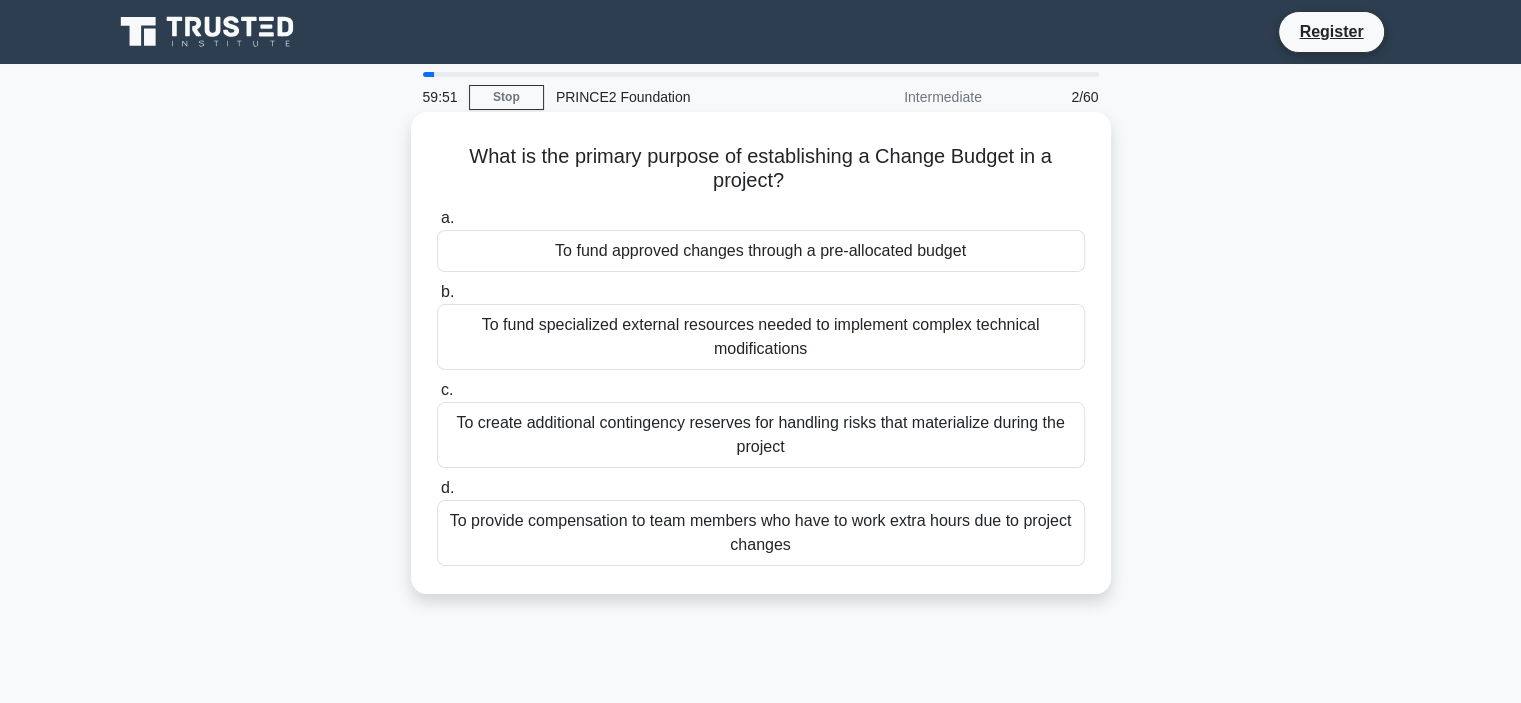 click on "To fund specialized external resources needed to implement complex technical modifications" at bounding box center [761, 337] 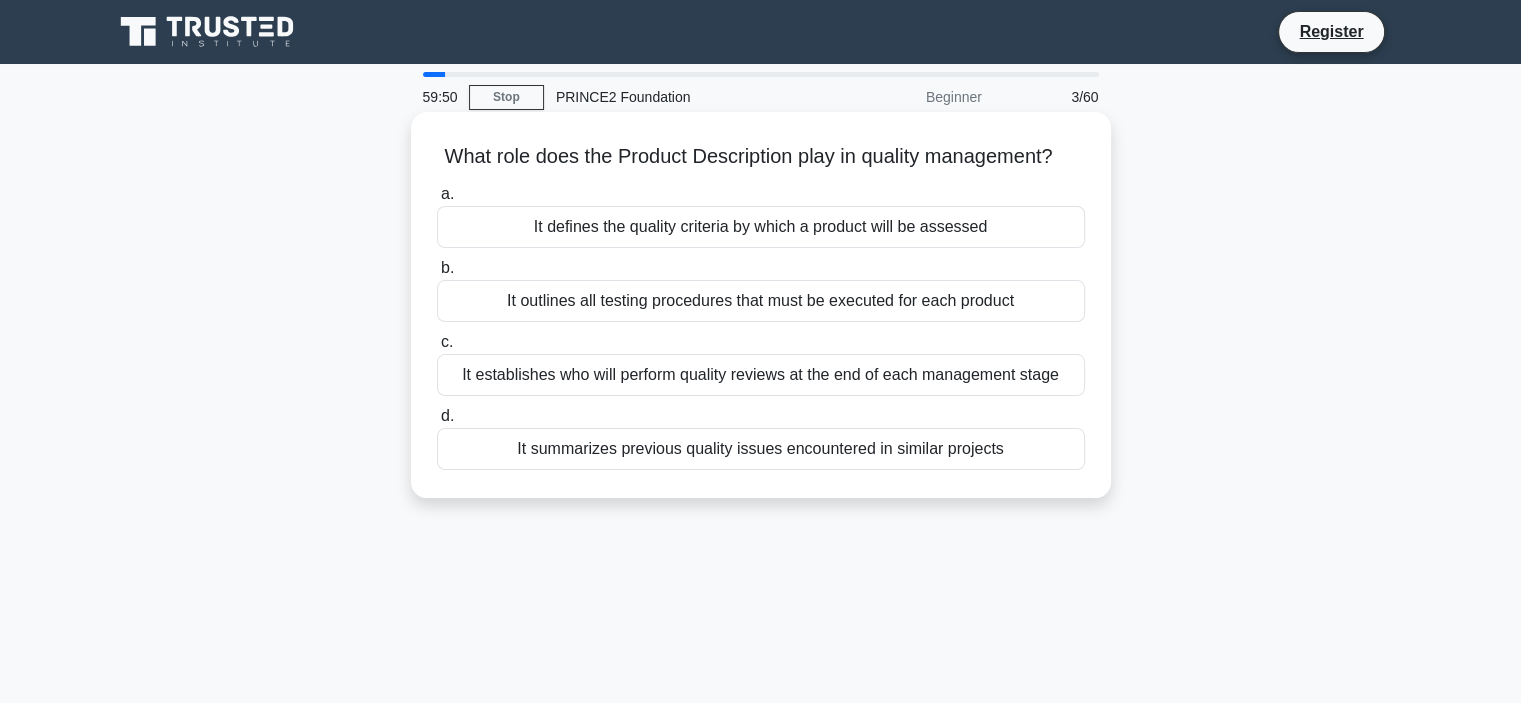click on "It establishes who will perform quality reviews at the end of each management stage" at bounding box center (761, 375) 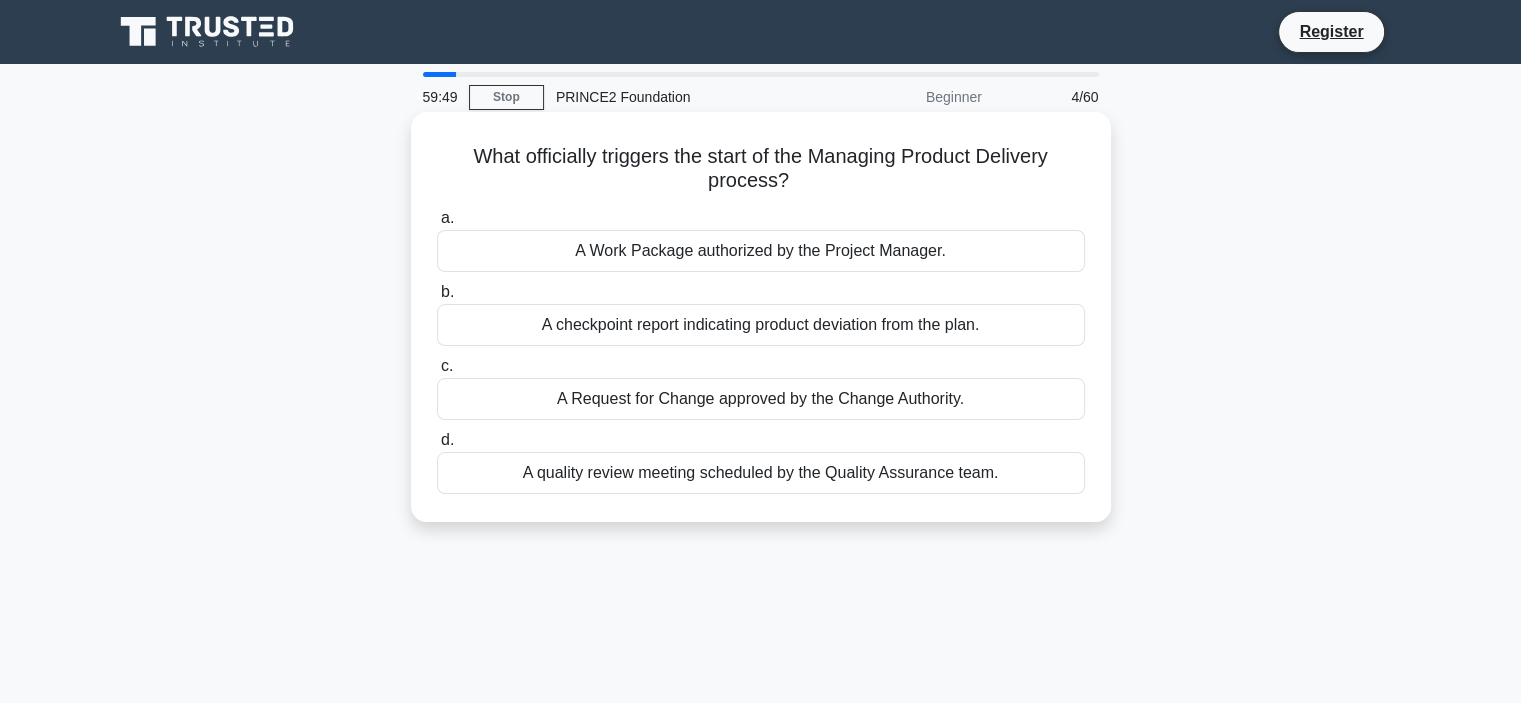 click on "A checkpoint report indicating product deviation from the plan." at bounding box center [761, 325] 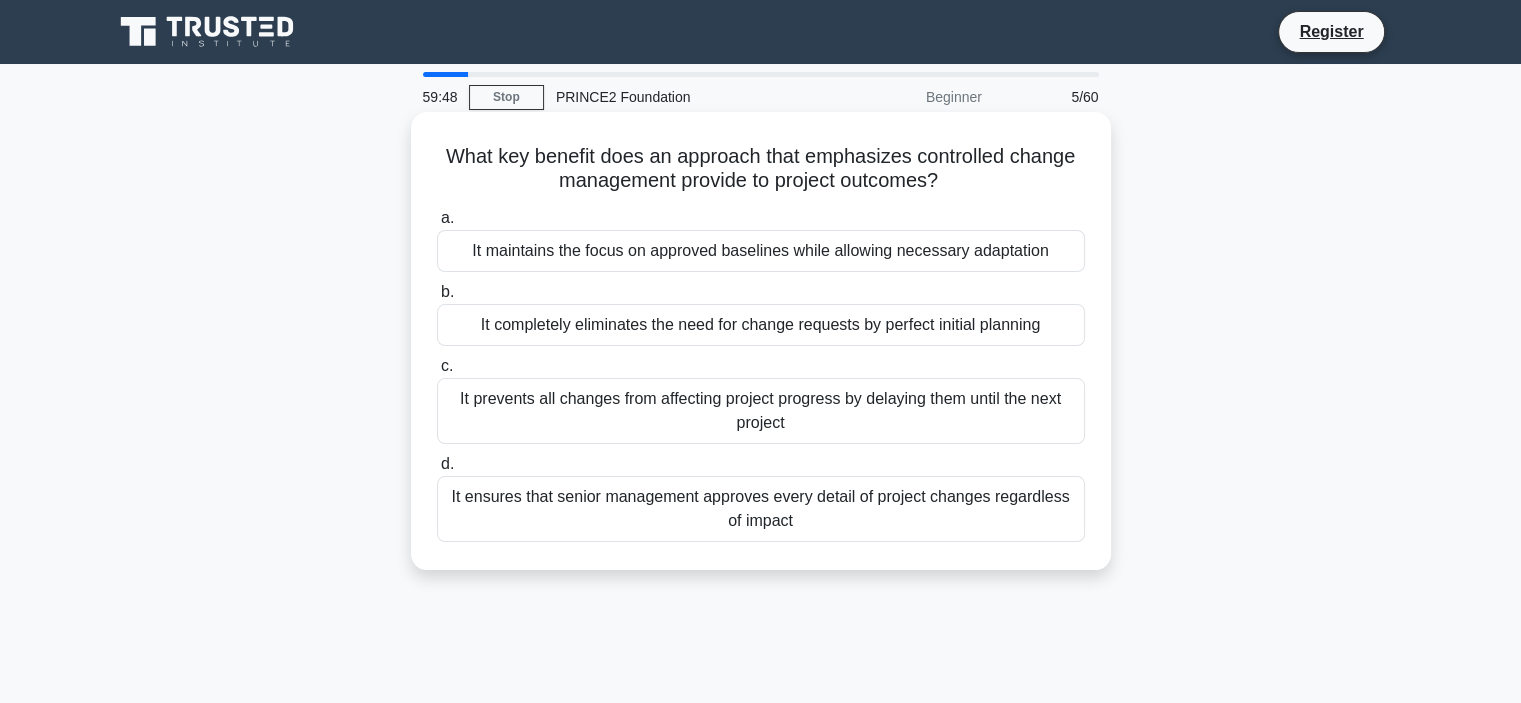 click on "It prevents all changes from affecting project progress by delaying them until the next project" at bounding box center [761, 411] 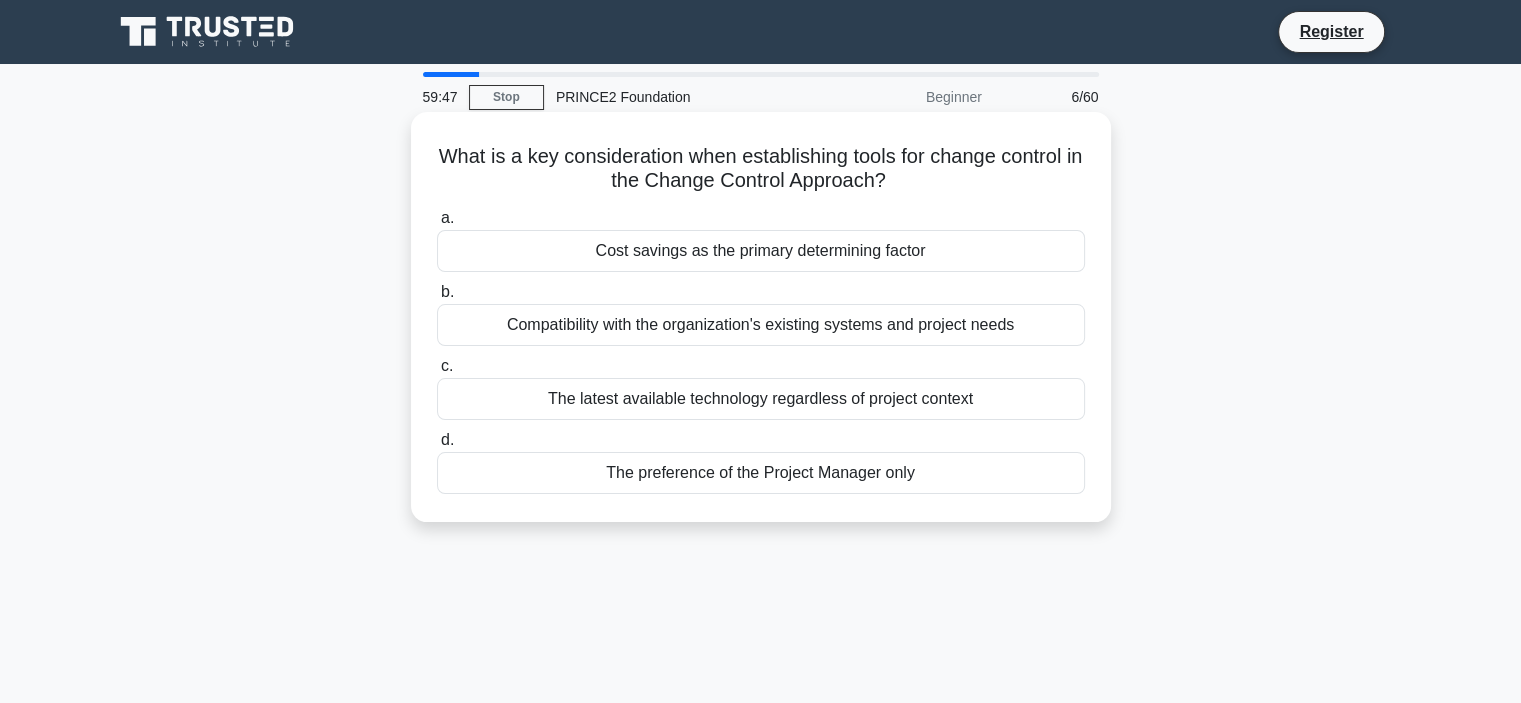 click on "The preference of the Project Manager only" at bounding box center [761, 473] 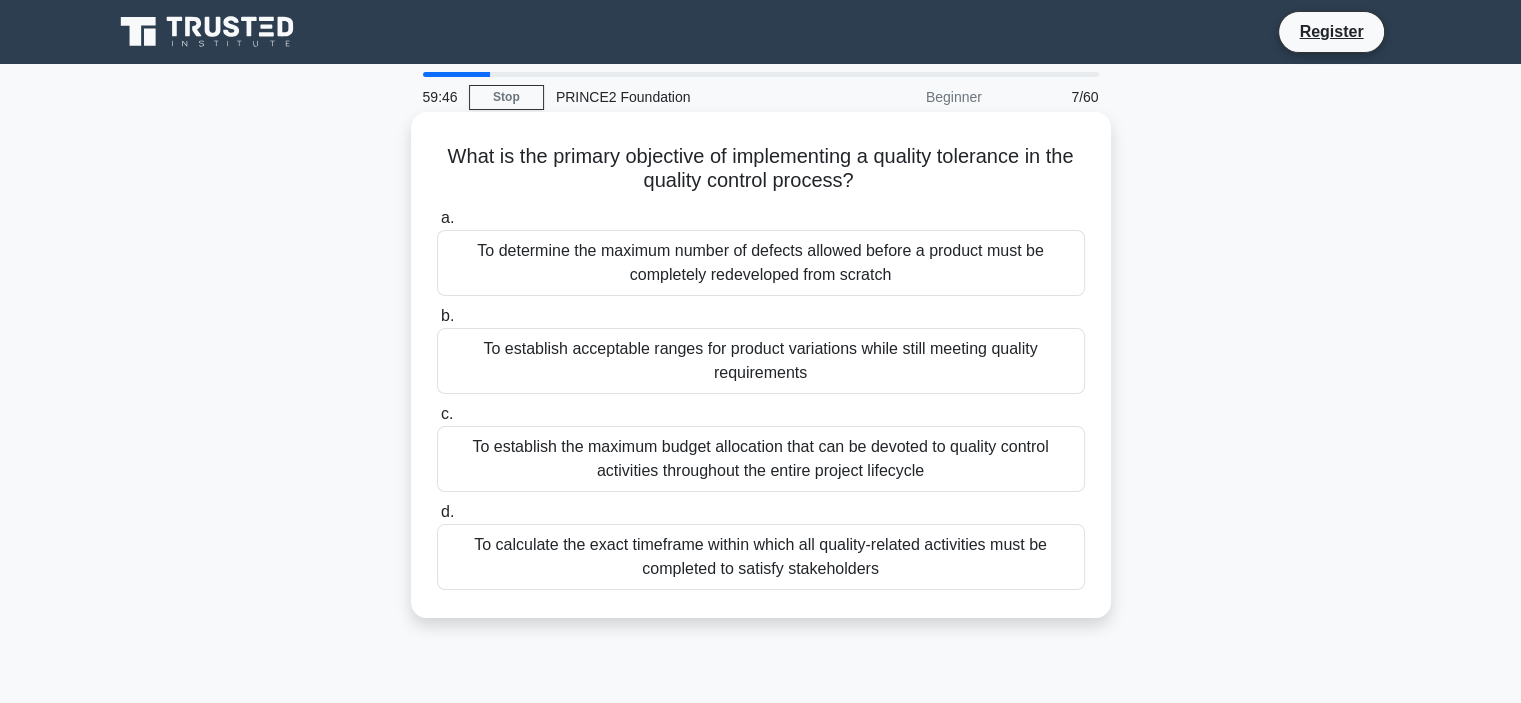click on "To establish acceptable ranges for product variations while still meeting quality requirements" at bounding box center [761, 361] 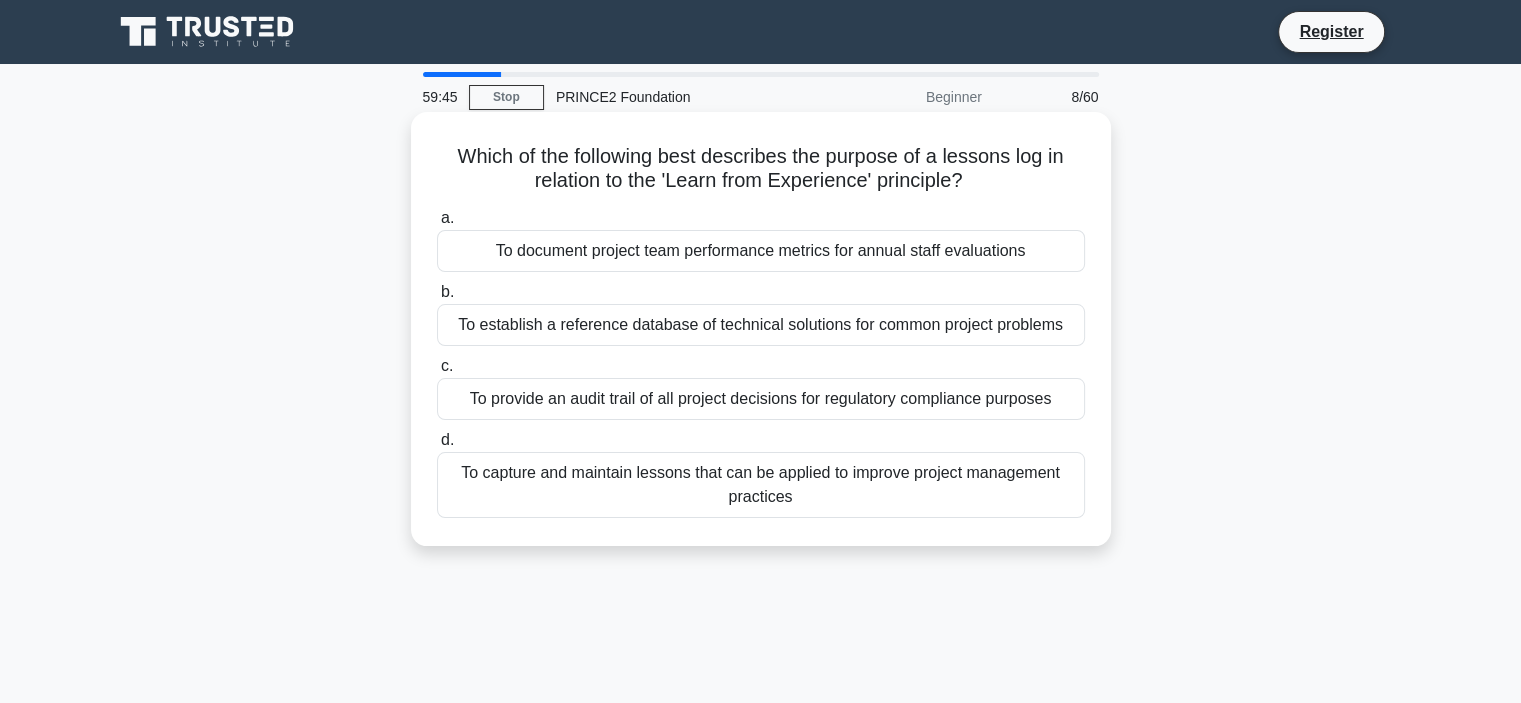 click on "To capture and maintain lessons that can be applied to improve project management practices" at bounding box center (761, 485) 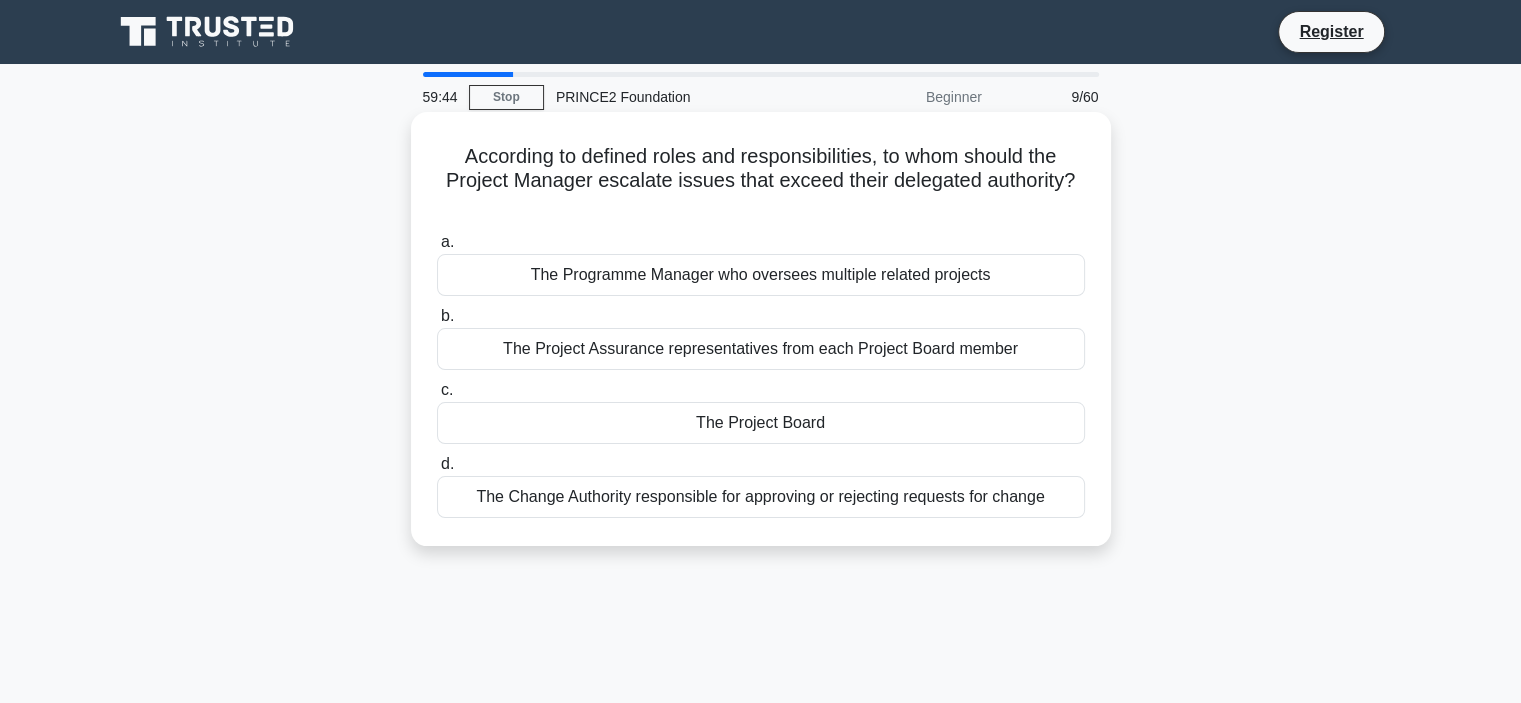 click on "The Programme Manager who oversees multiple related projects" at bounding box center (761, 275) 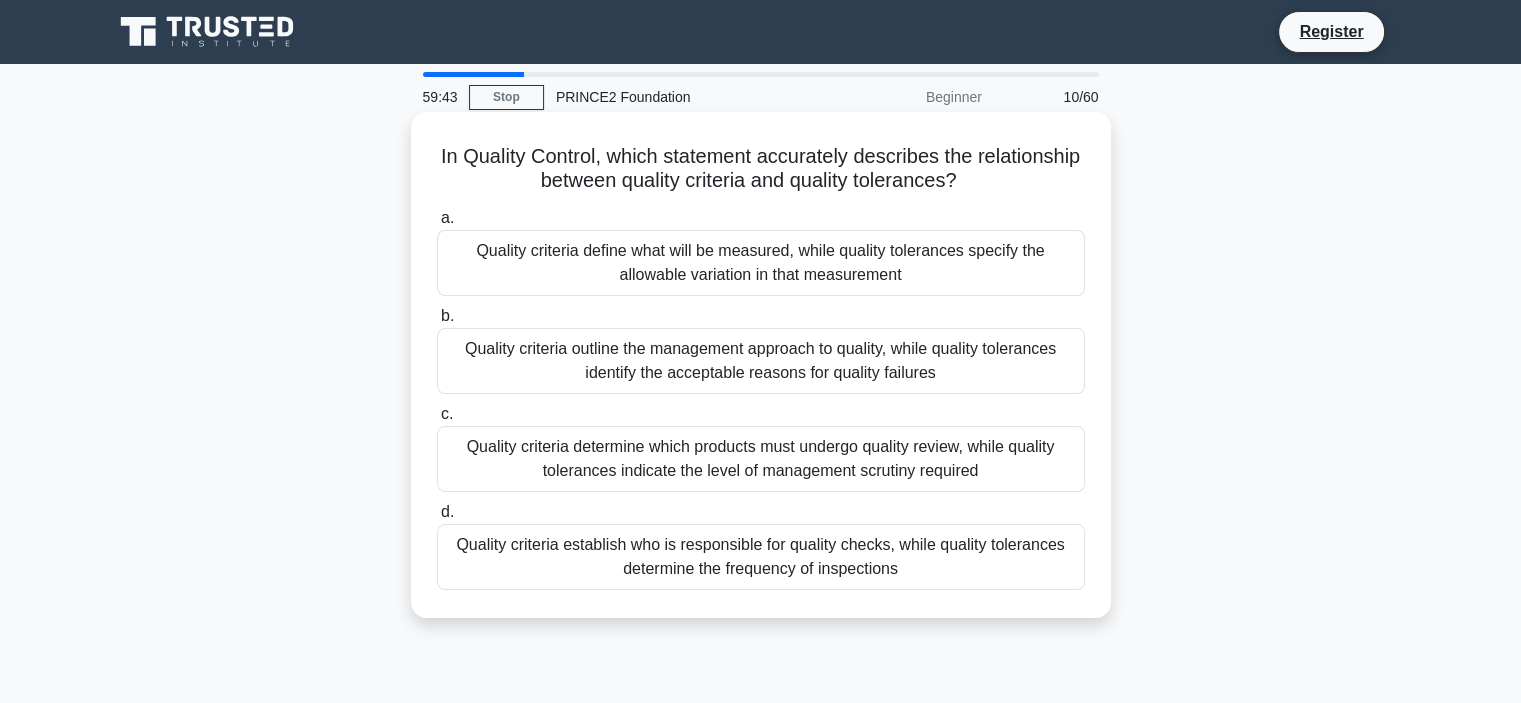 click on "Quality criteria define what will be measured, while quality tolerances specify the allowable variation in that measurement" at bounding box center [761, 263] 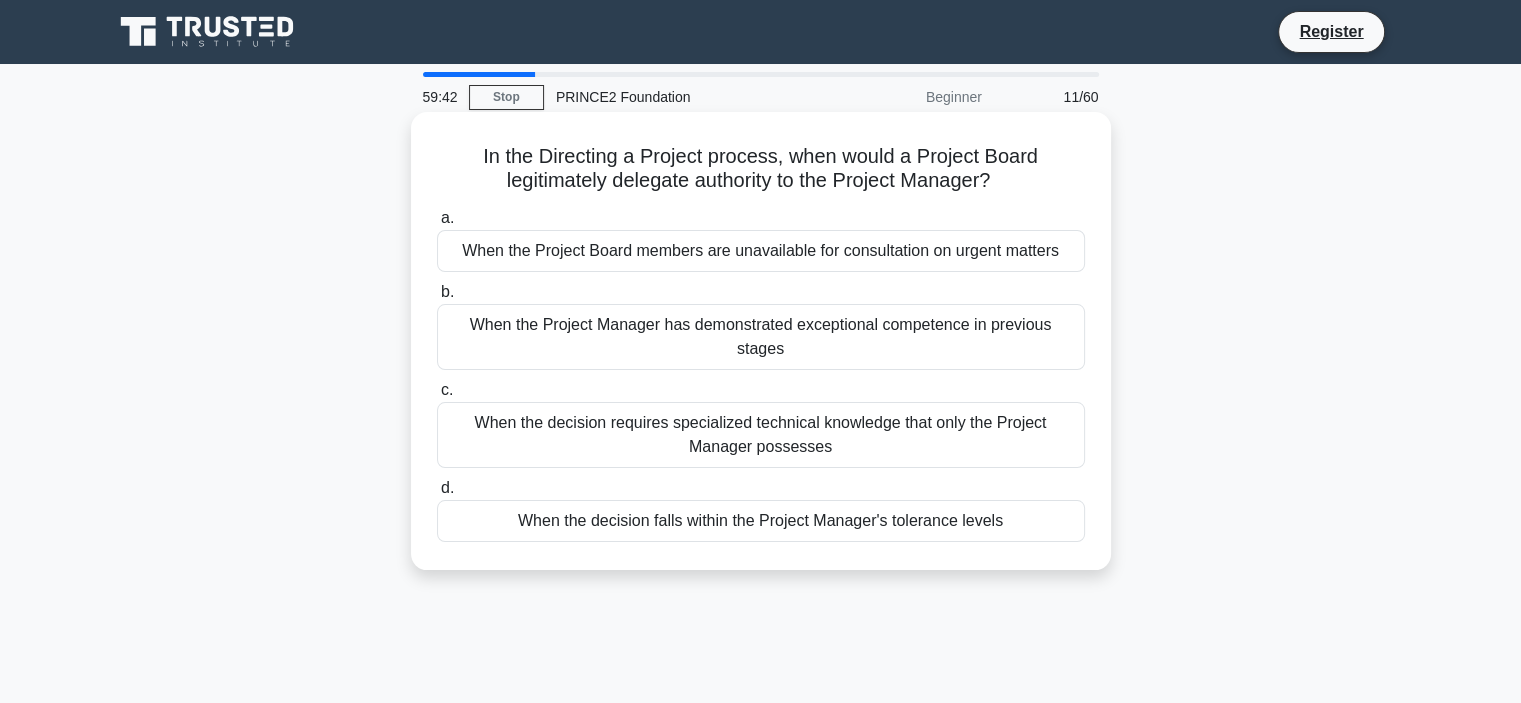 click on "When the Project Manager has demonstrated exceptional competence in previous stages" at bounding box center [761, 337] 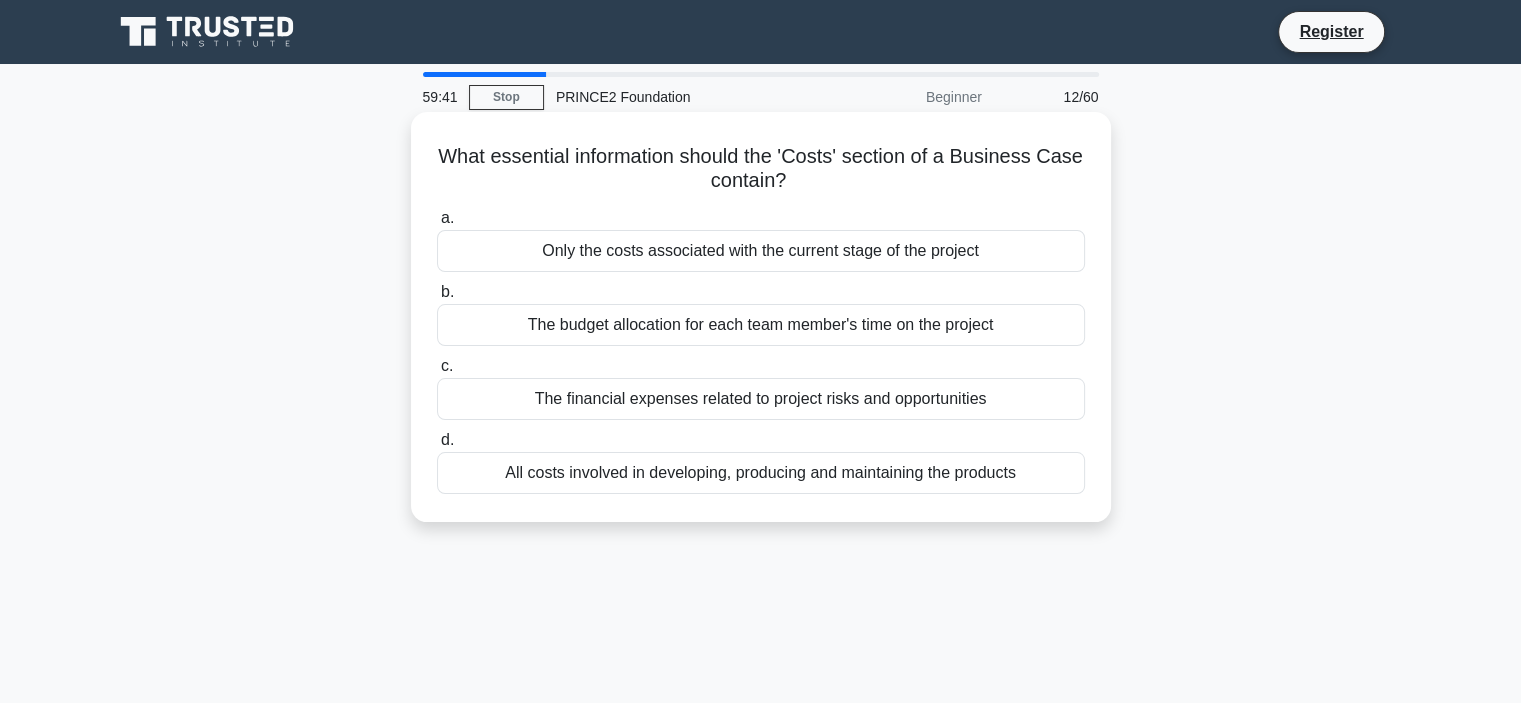 click on "All costs involved in developing, producing and maintaining the products" at bounding box center [761, 473] 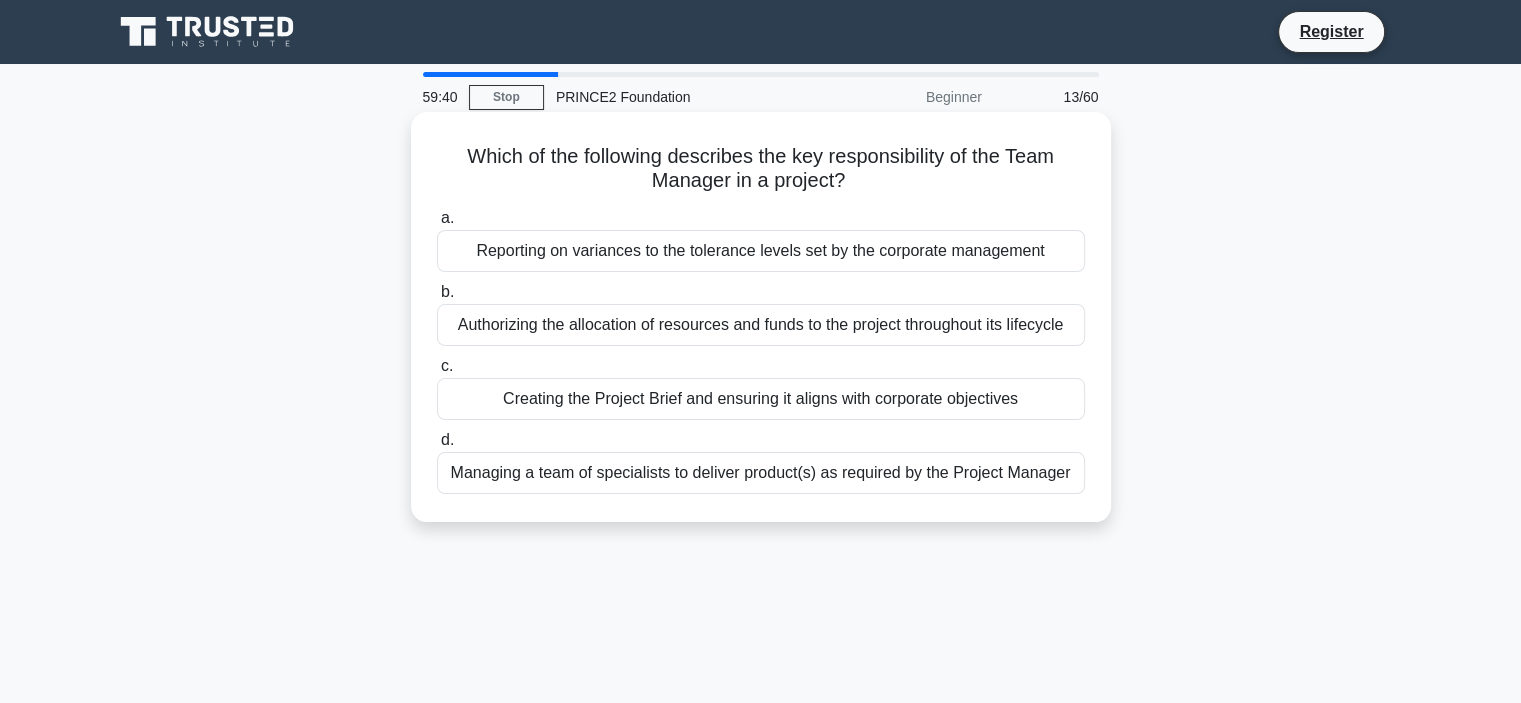 click on "Reporting on variances to the tolerance levels set by the corporate management" at bounding box center (761, 251) 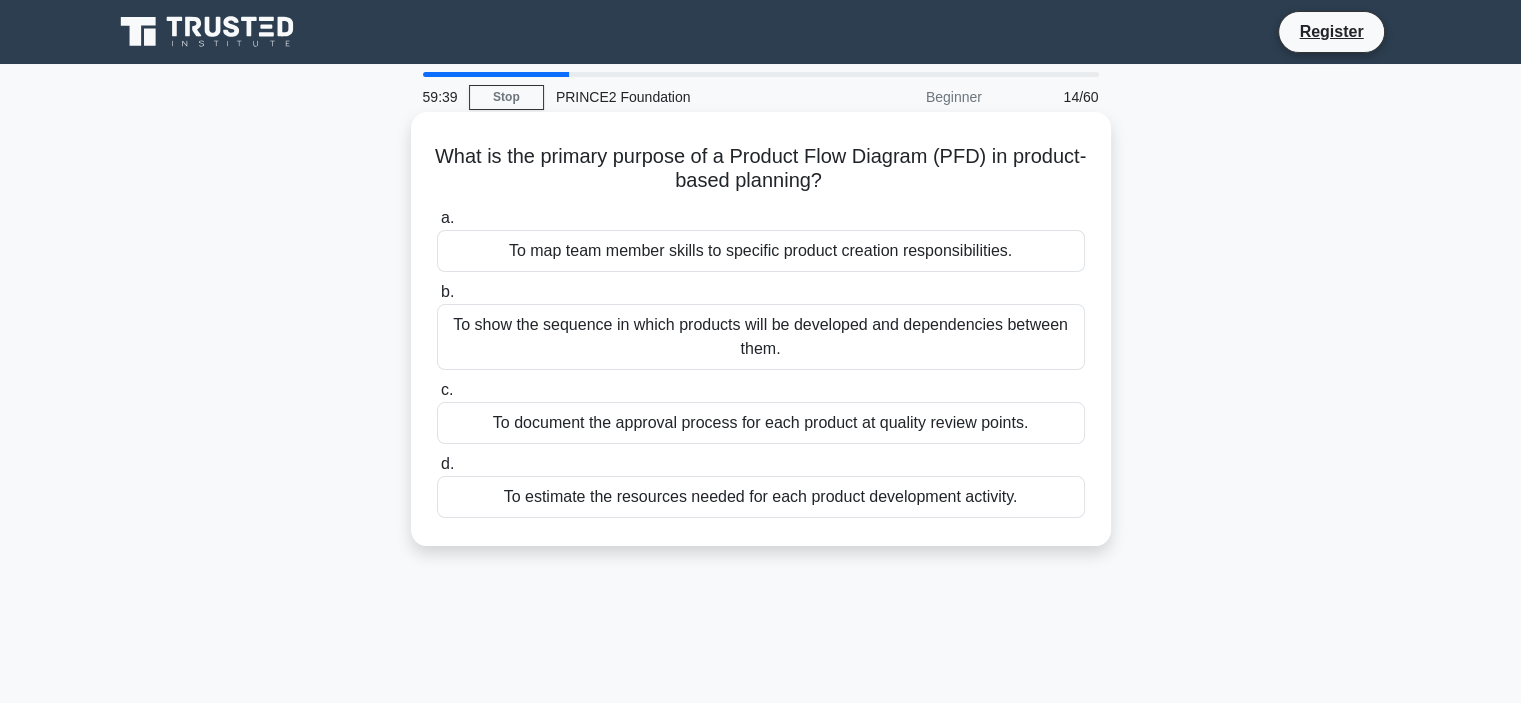 click on "d.
To estimate the resources needed for each product development activity." at bounding box center [761, 485] 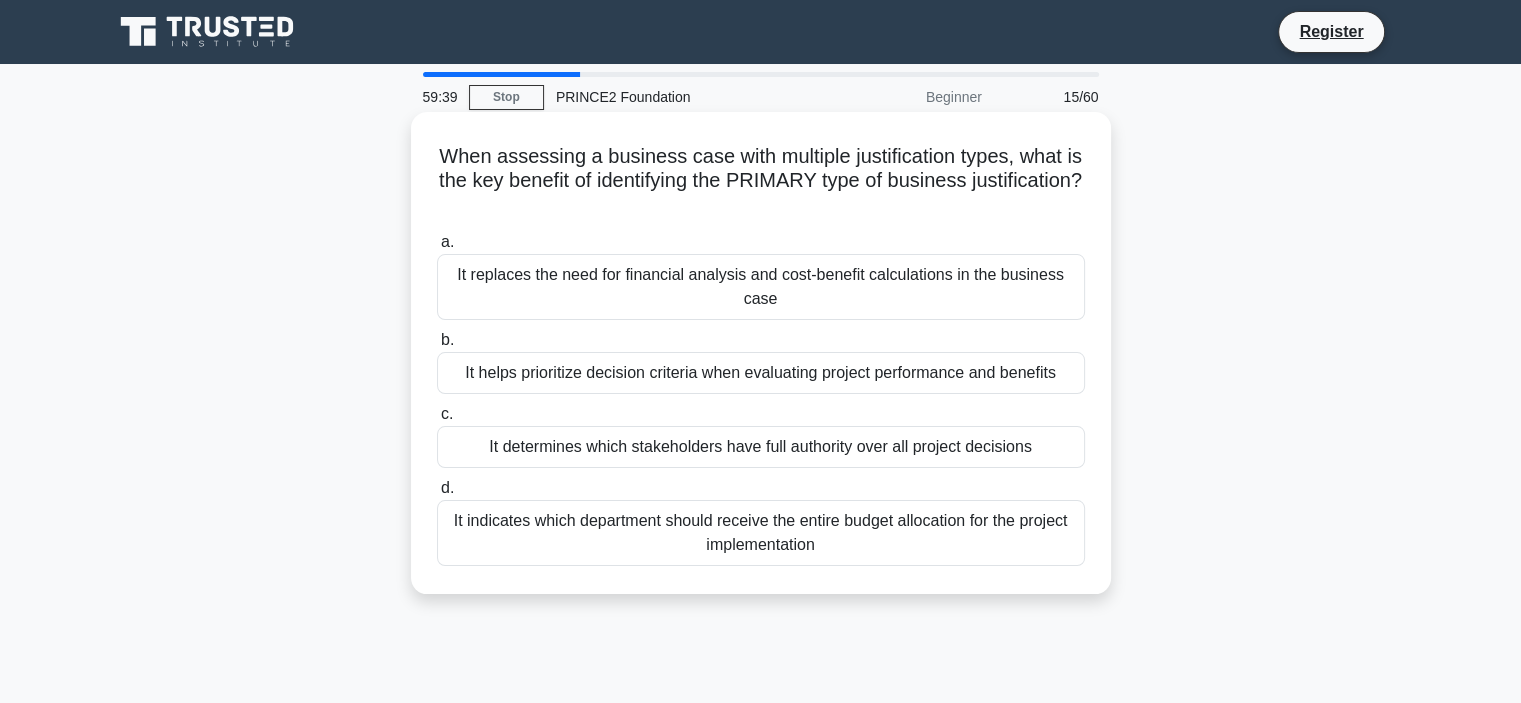 click on "It determines which stakeholders have full authority over all project decisions" at bounding box center [761, 447] 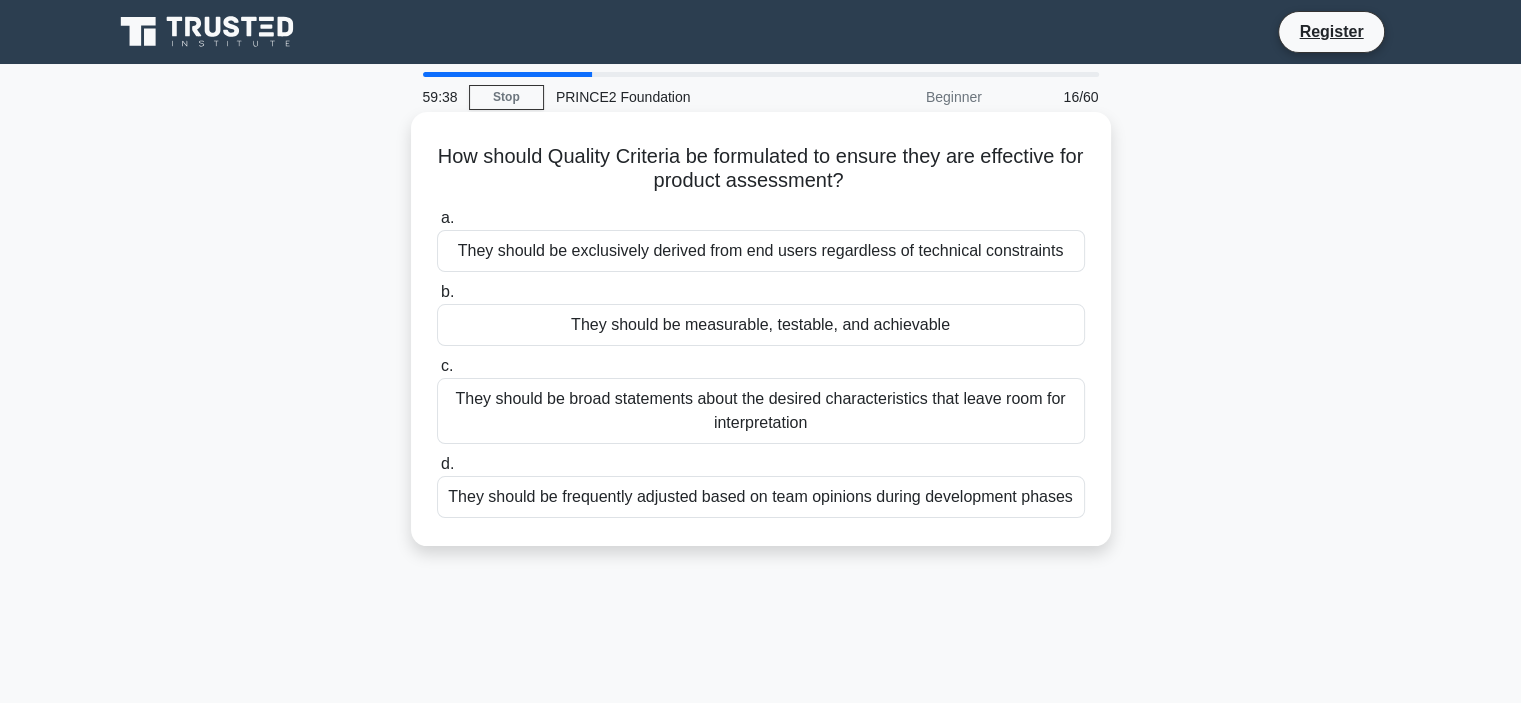 click on "They should be frequently adjusted based on team opinions during development phases" at bounding box center (761, 497) 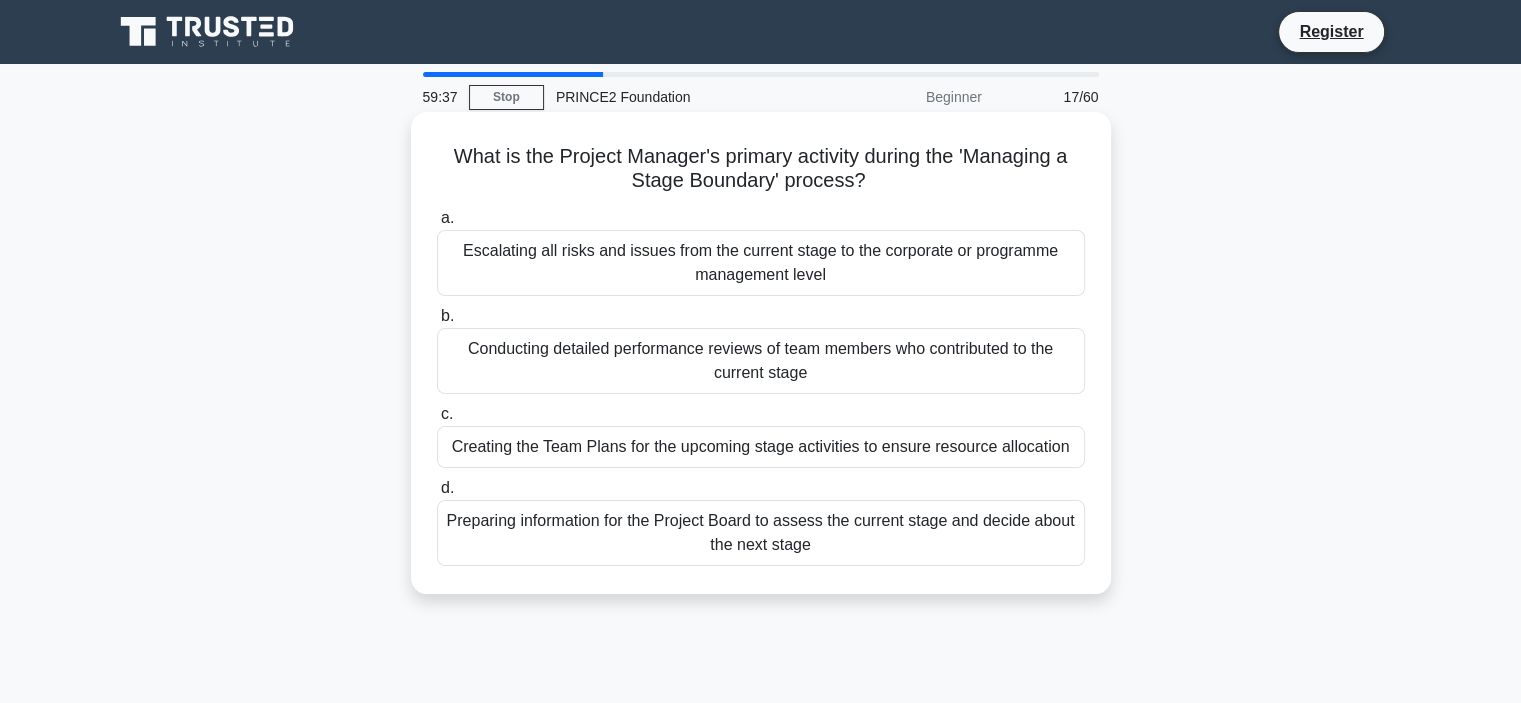 click on "Escalating all risks and issues from the current stage to the corporate or programme management level" at bounding box center (761, 263) 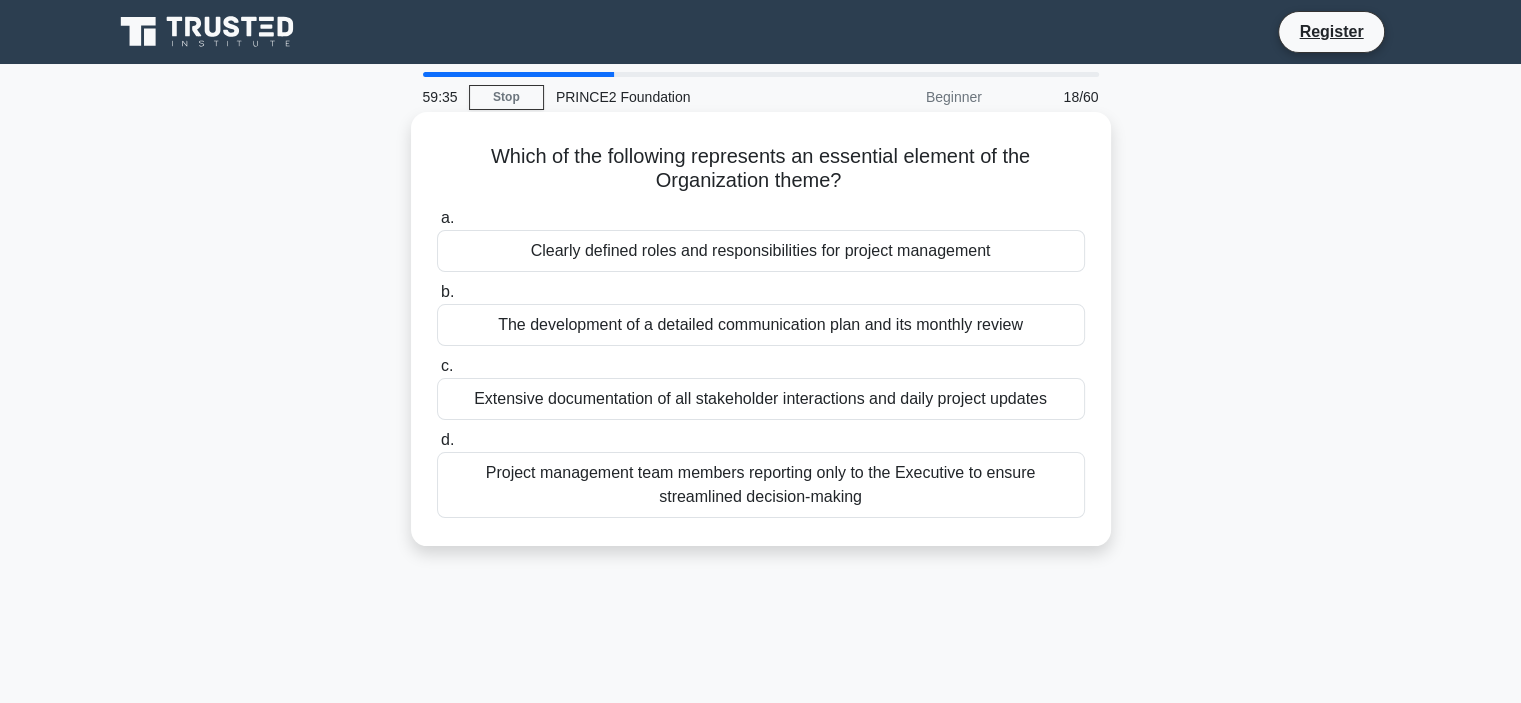 click on "Extensive documentation of all stakeholder interactions and daily project updates" at bounding box center (761, 399) 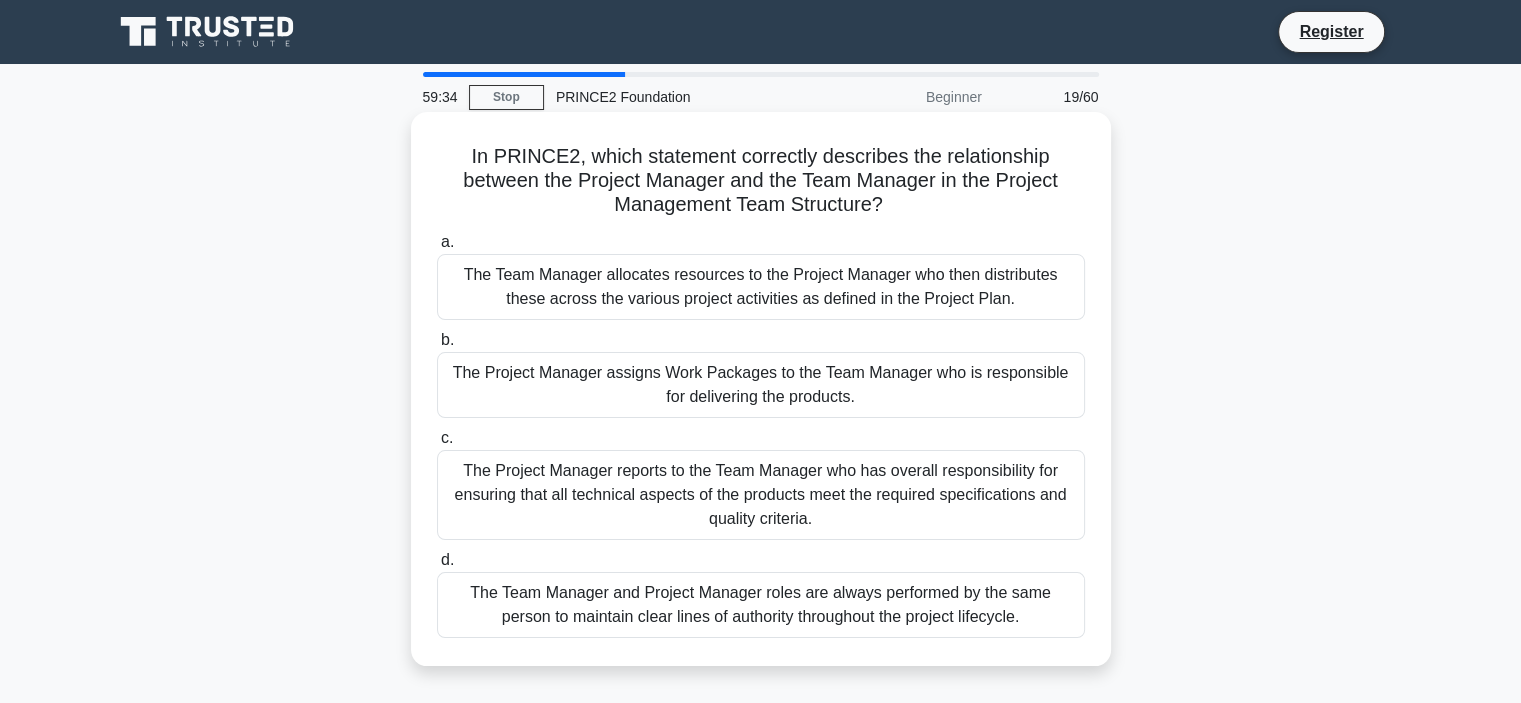 click on "The Project Manager assigns Work Packages to the Team Manager who is responsible for delivering the products." at bounding box center [761, 385] 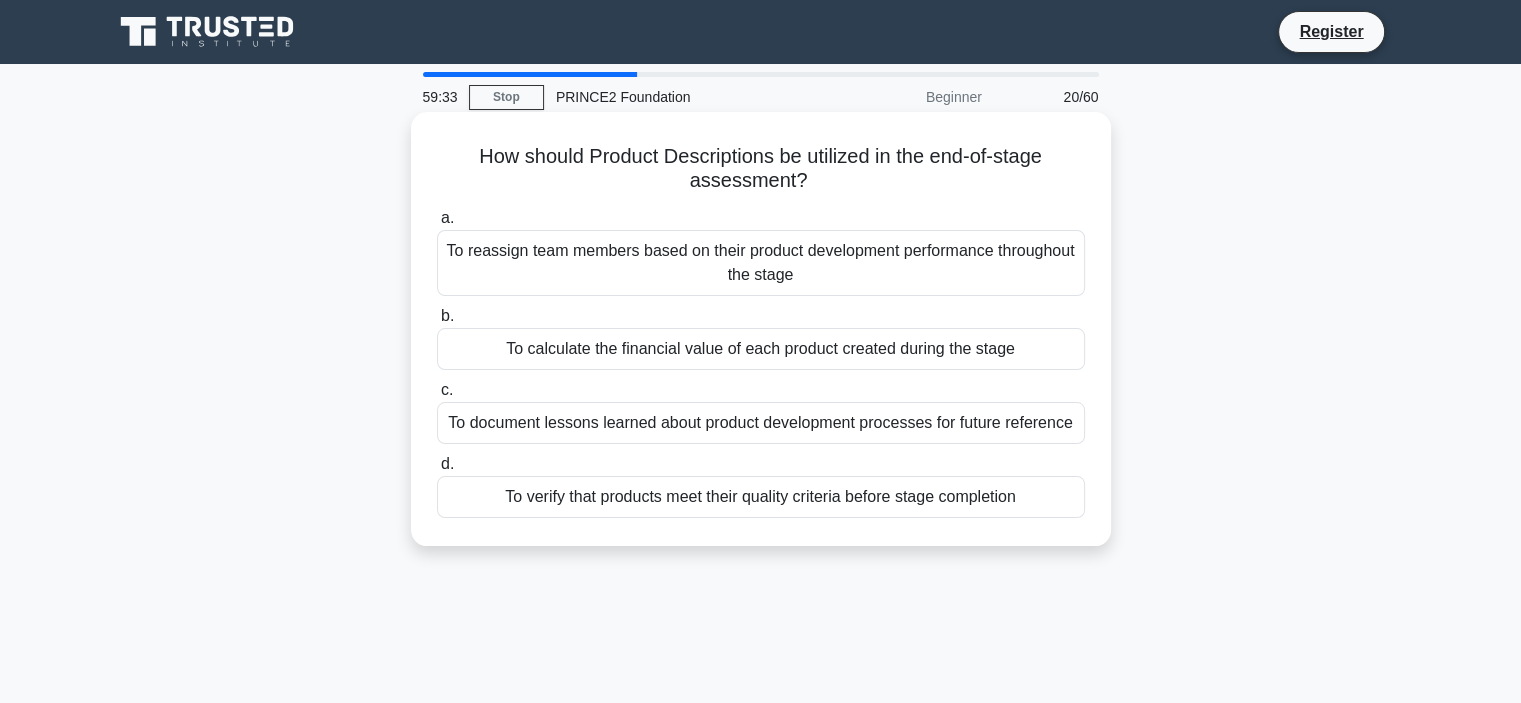 click on "To verify that products meet their quality criteria before stage completion" at bounding box center (761, 497) 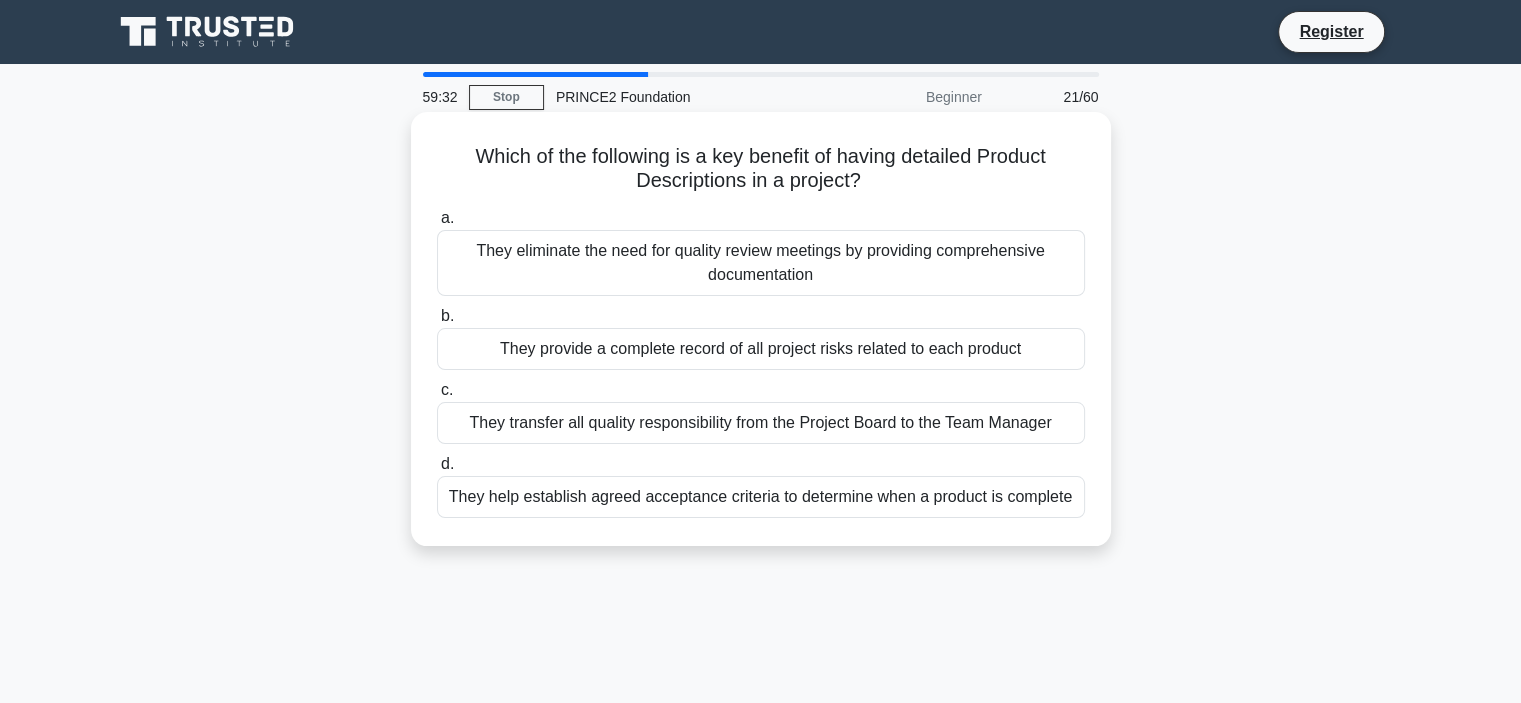 click on "They eliminate the need for quality review meetings by providing comprehensive documentation" at bounding box center (761, 263) 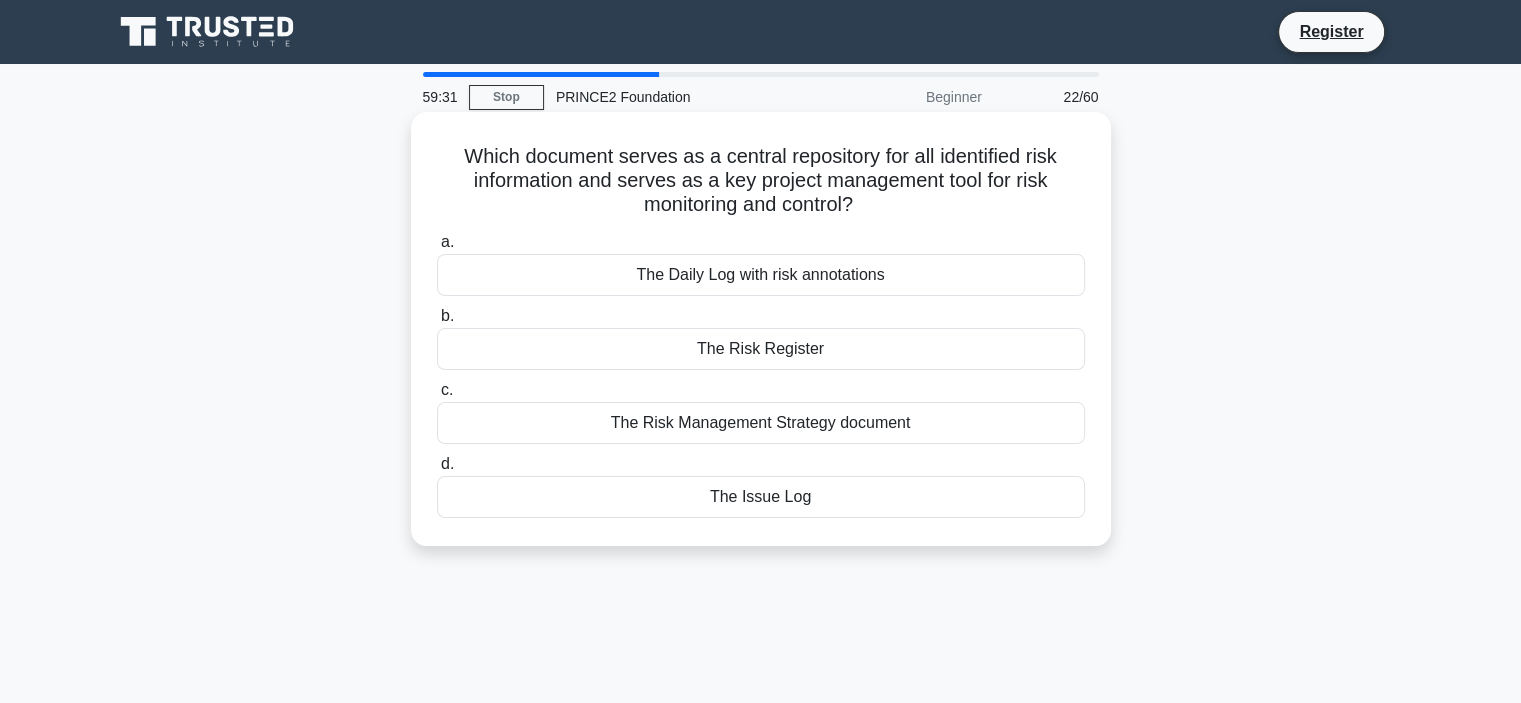 click on "The Risk Register" at bounding box center [761, 349] 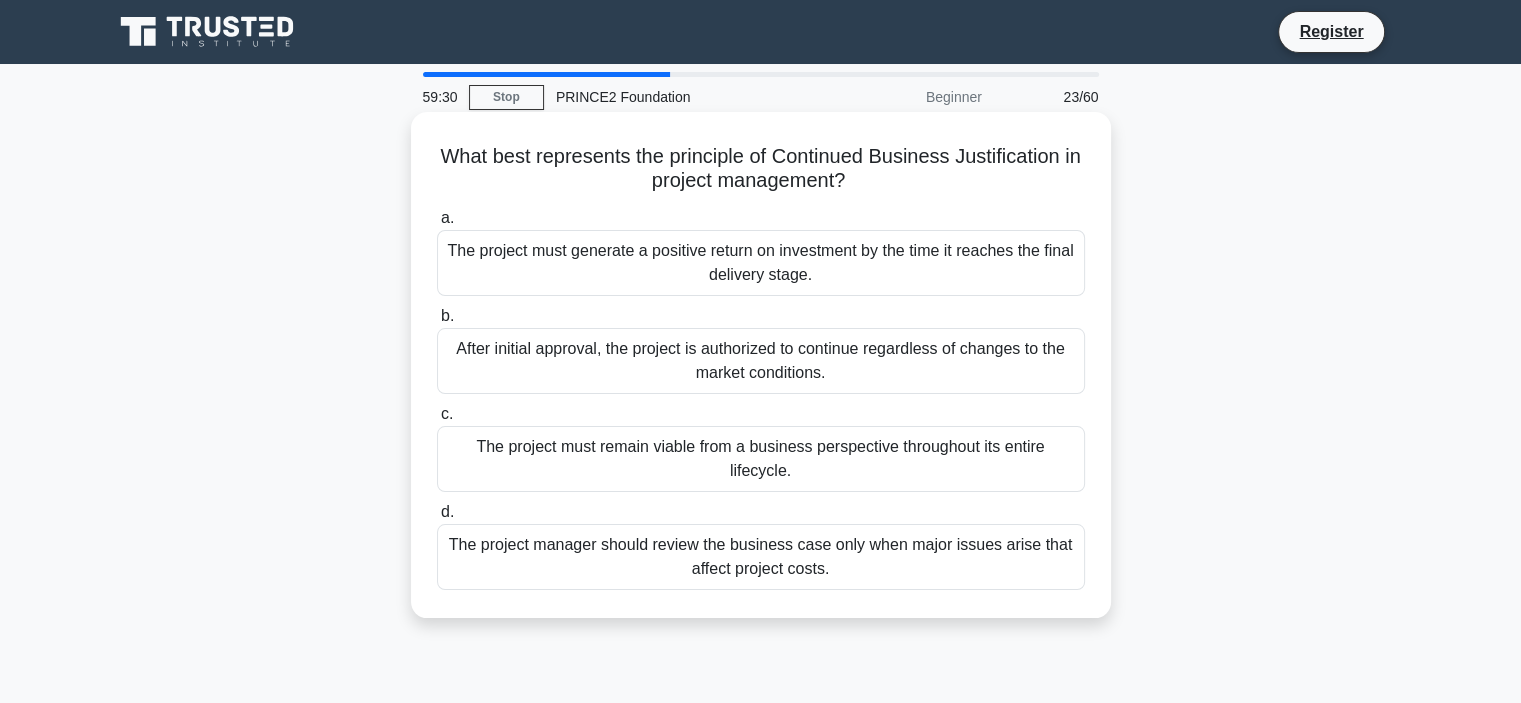 click on "The project must remain viable from a business perspective throughout its entire lifecycle." at bounding box center (761, 459) 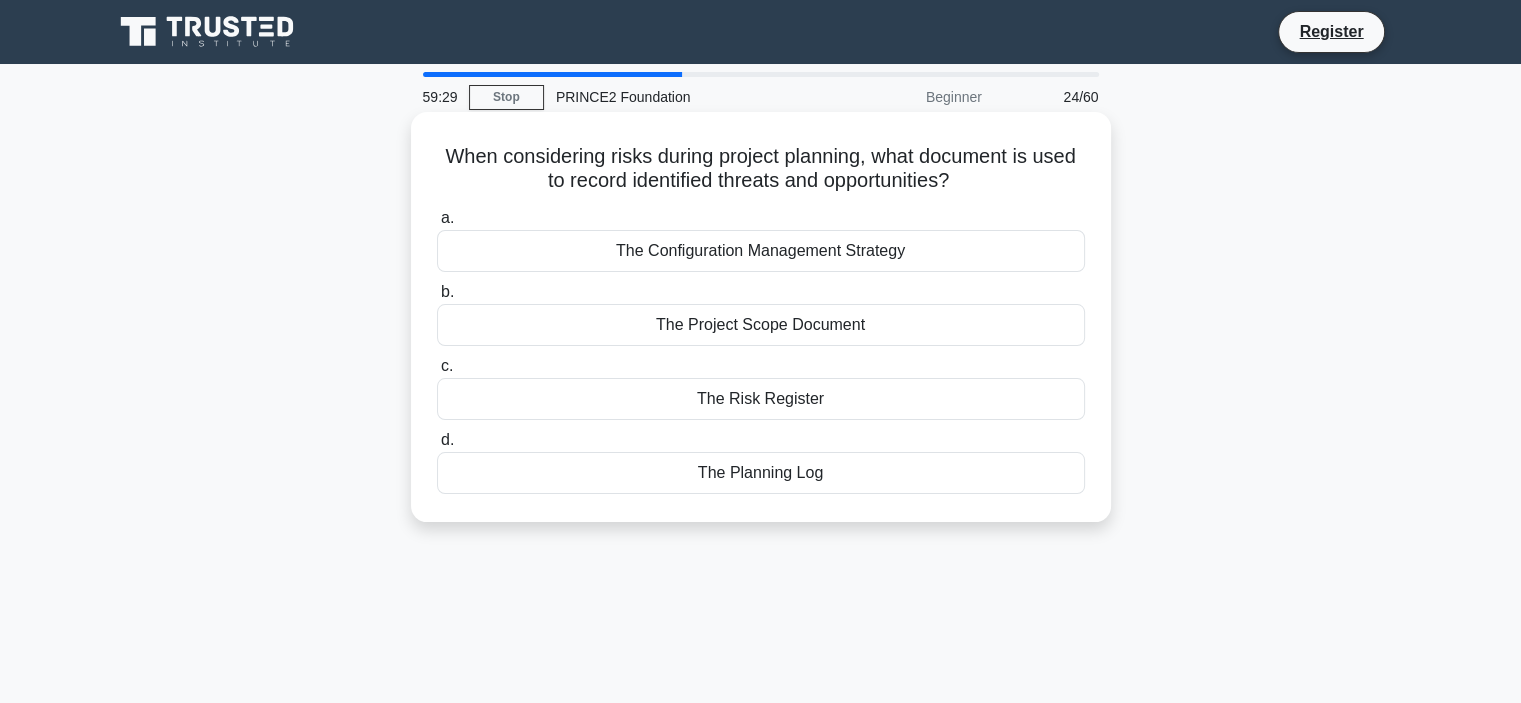 click on "b.
The Project Scope Document" at bounding box center [761, 313] 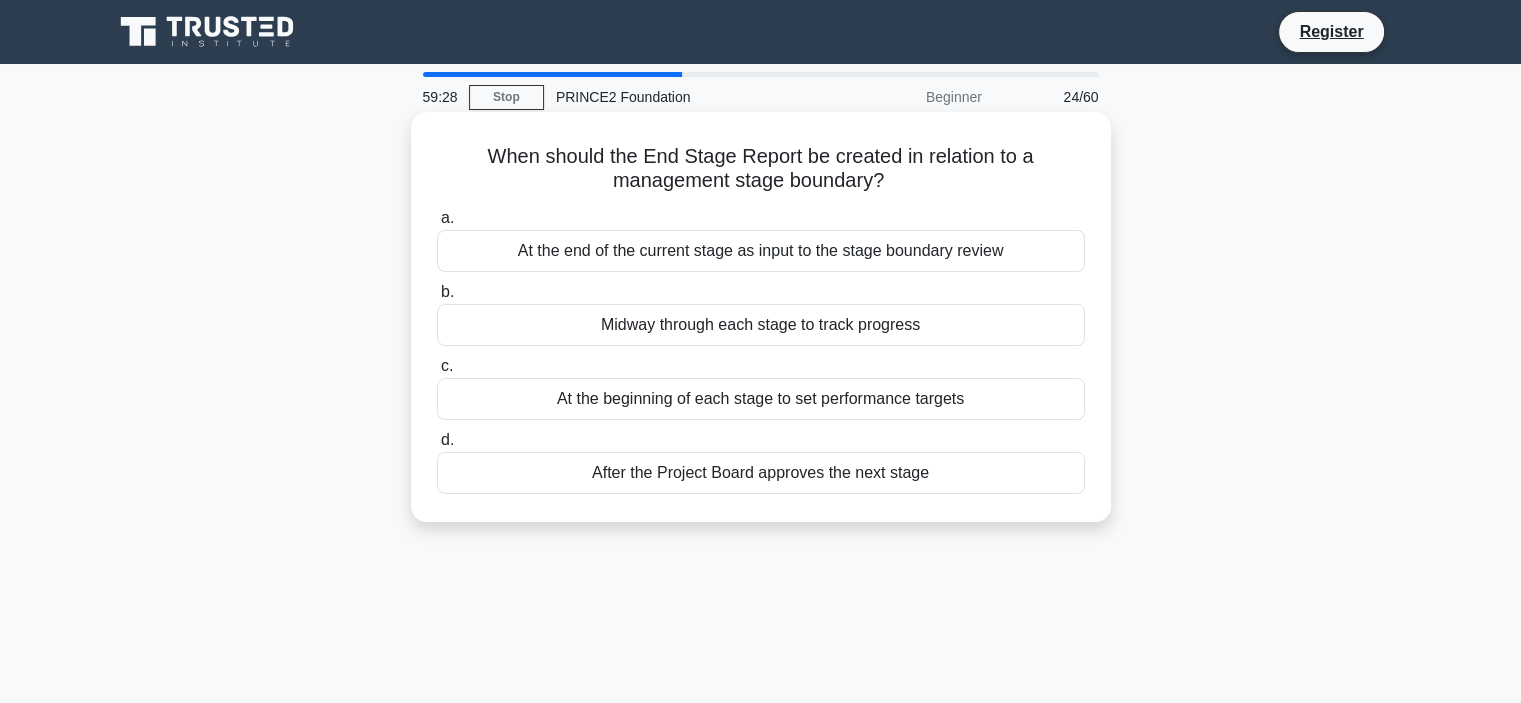 click on "Midway through each stage to track progress" at bounding box center [761, 325] 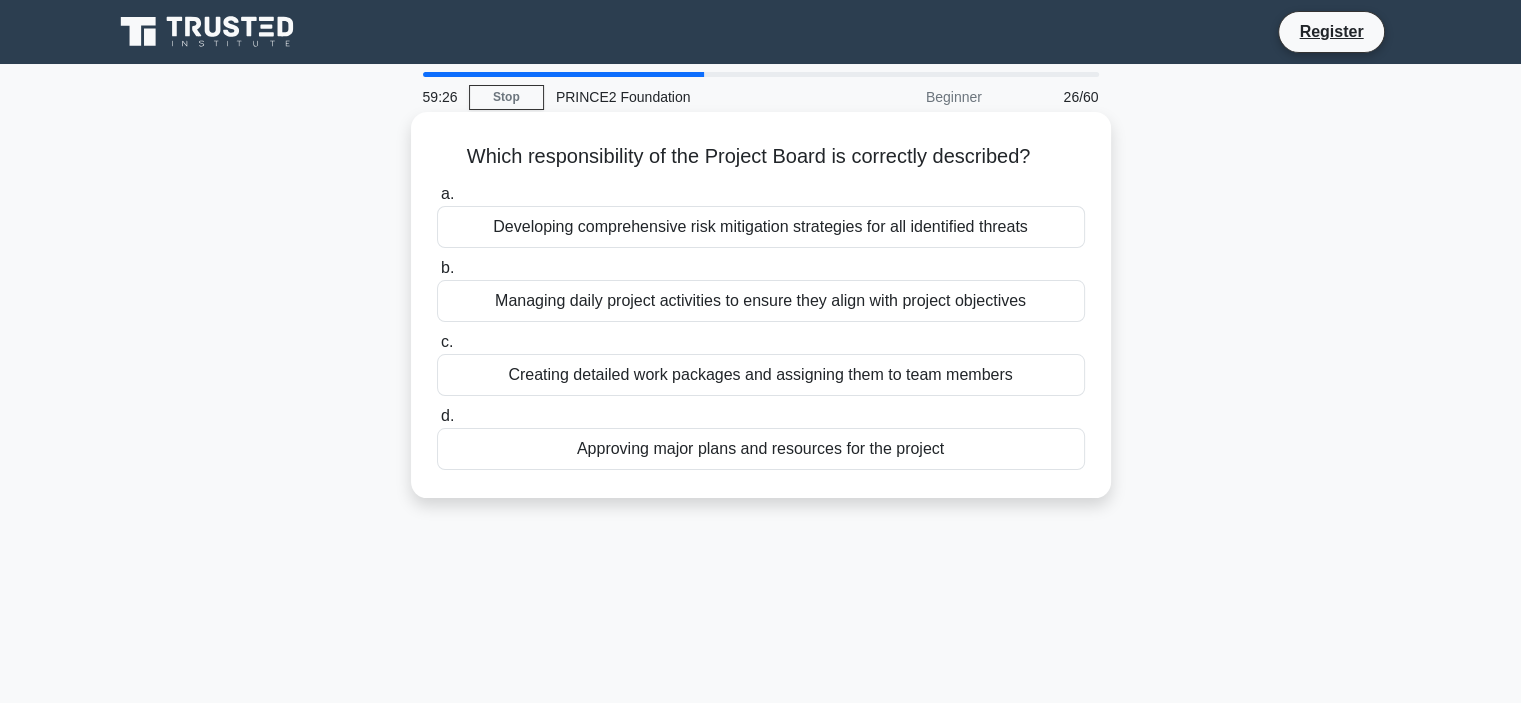 click on "Managing daily project activities to ensure they align with project objectives" at bounding box center (761, 301) 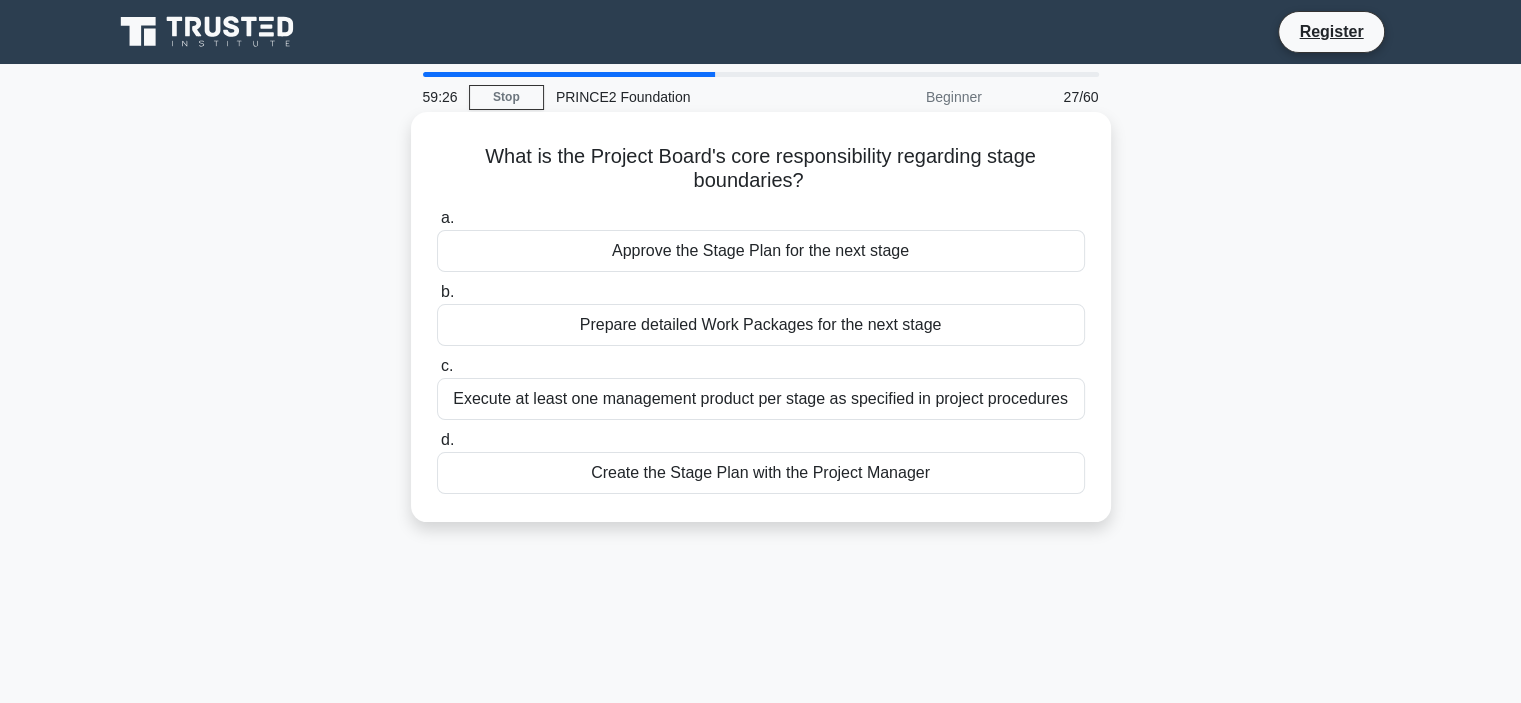 click on "Prepare detailed Work Packages for the next stage" at bounding box center [761, 325] 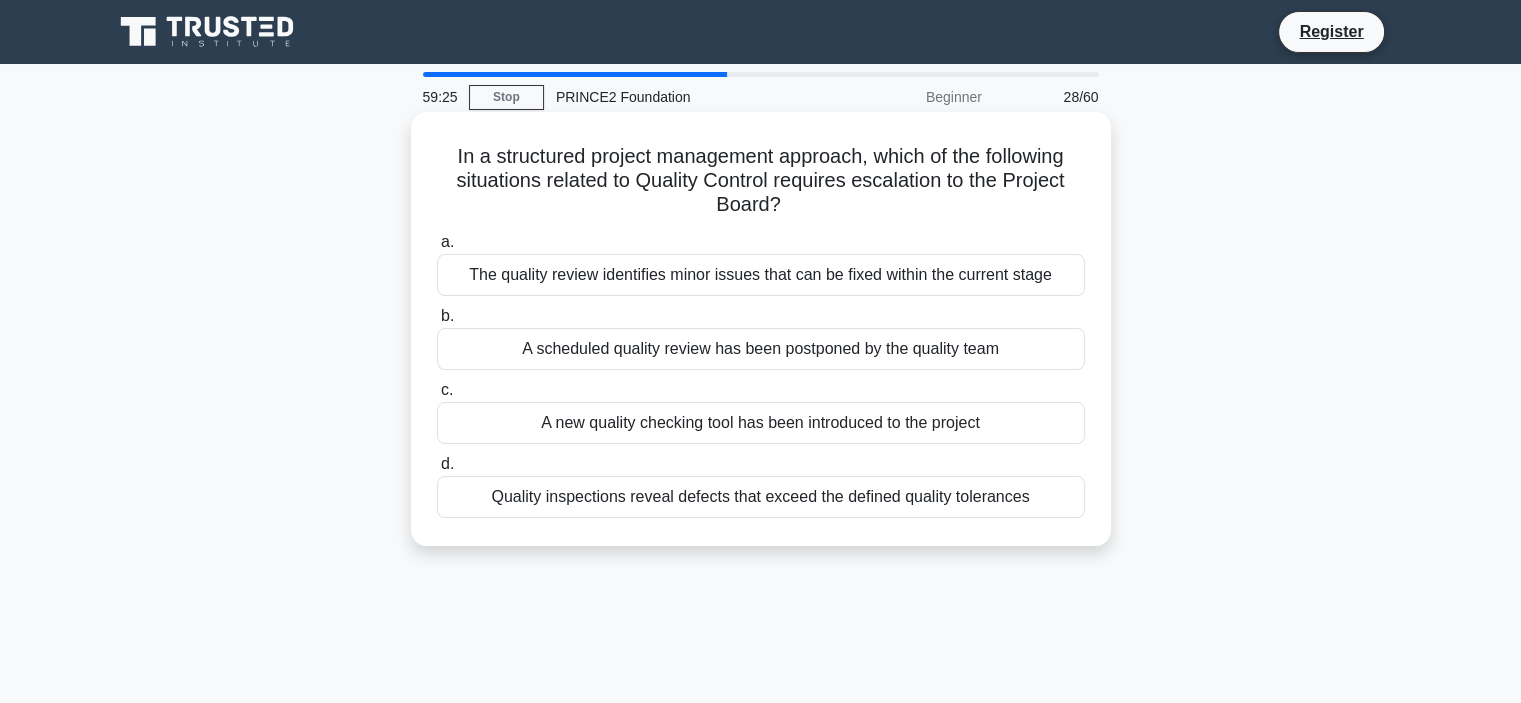 click on "Quality inspections reveal defects that exceed the defined quality tolerances" at bounding box center (761, 497) 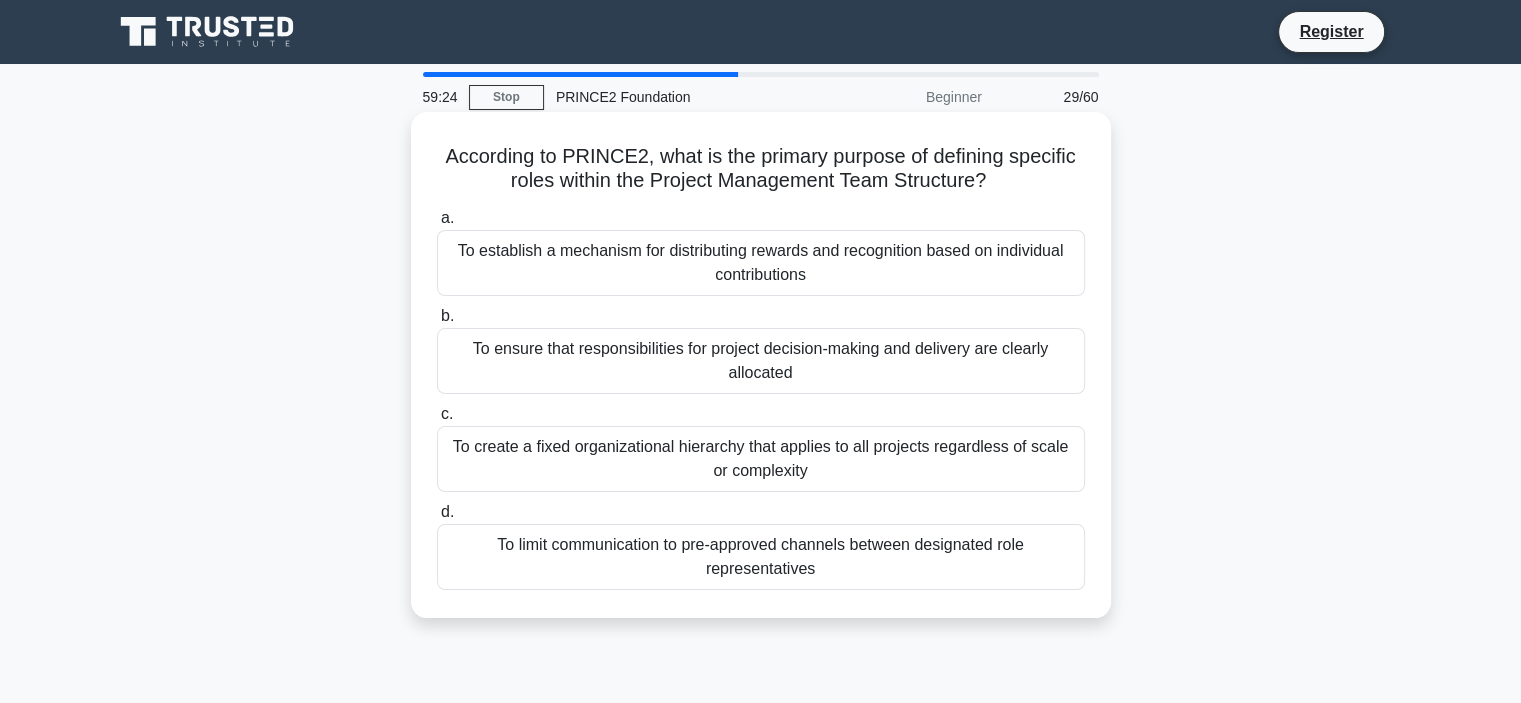 click on "To limit communication to pre-approved channels between designated role representatives" at bounding box center [761, 557] 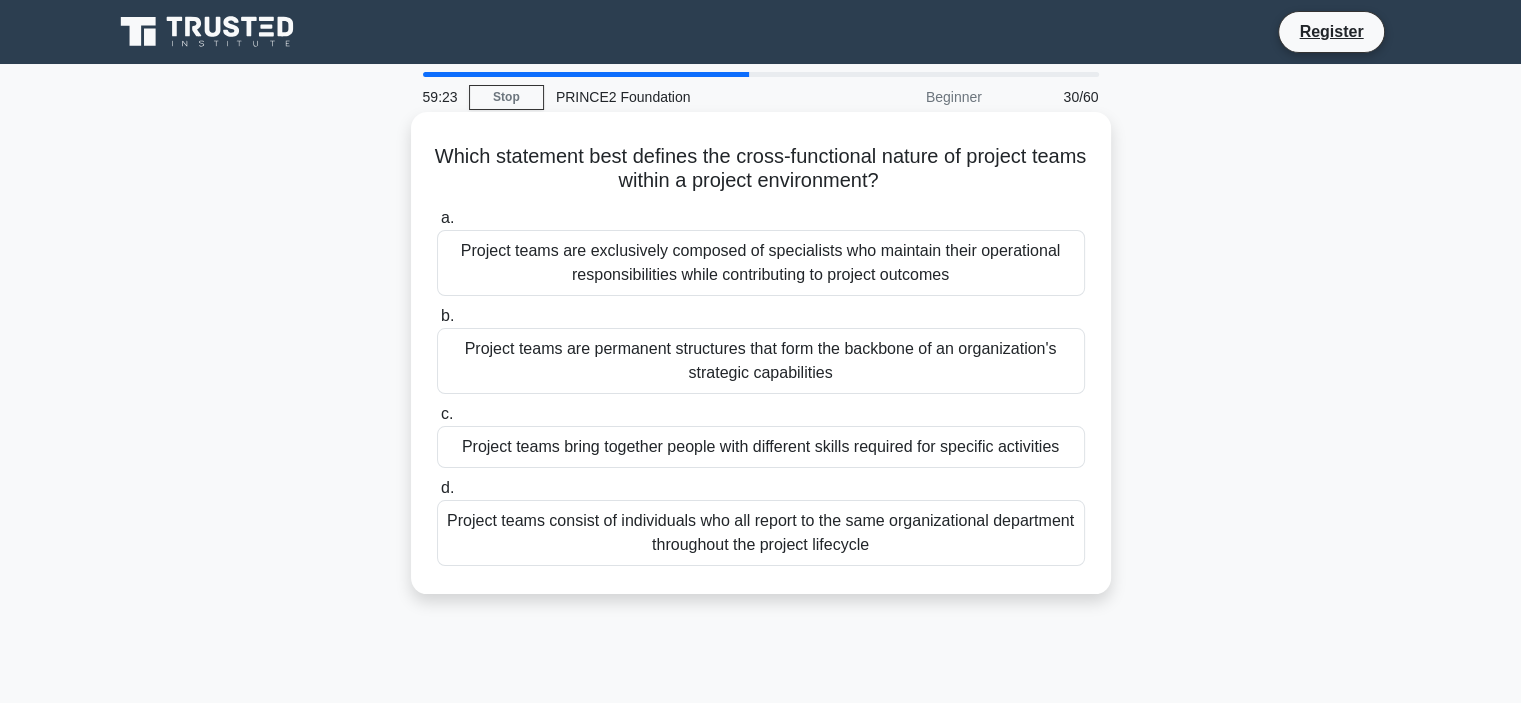 click on "Project teams are exclusively composed of specialists who maintain their operational responsibilities while contributing to project outcomes" at bounding box center (761, 263) 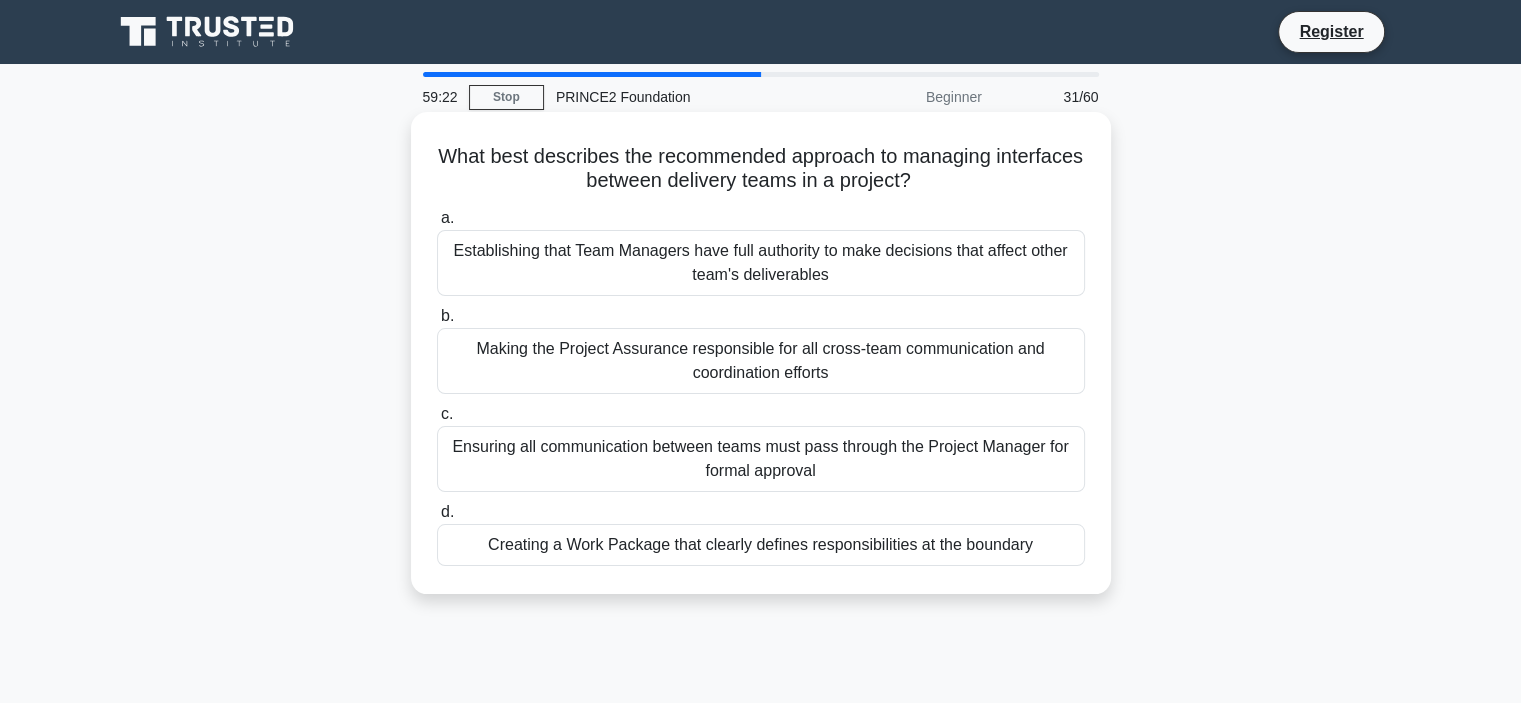 click on "Ensuring all communication between teams must pass through the Project Manager for formal approval" at bounding box center (761, 459) 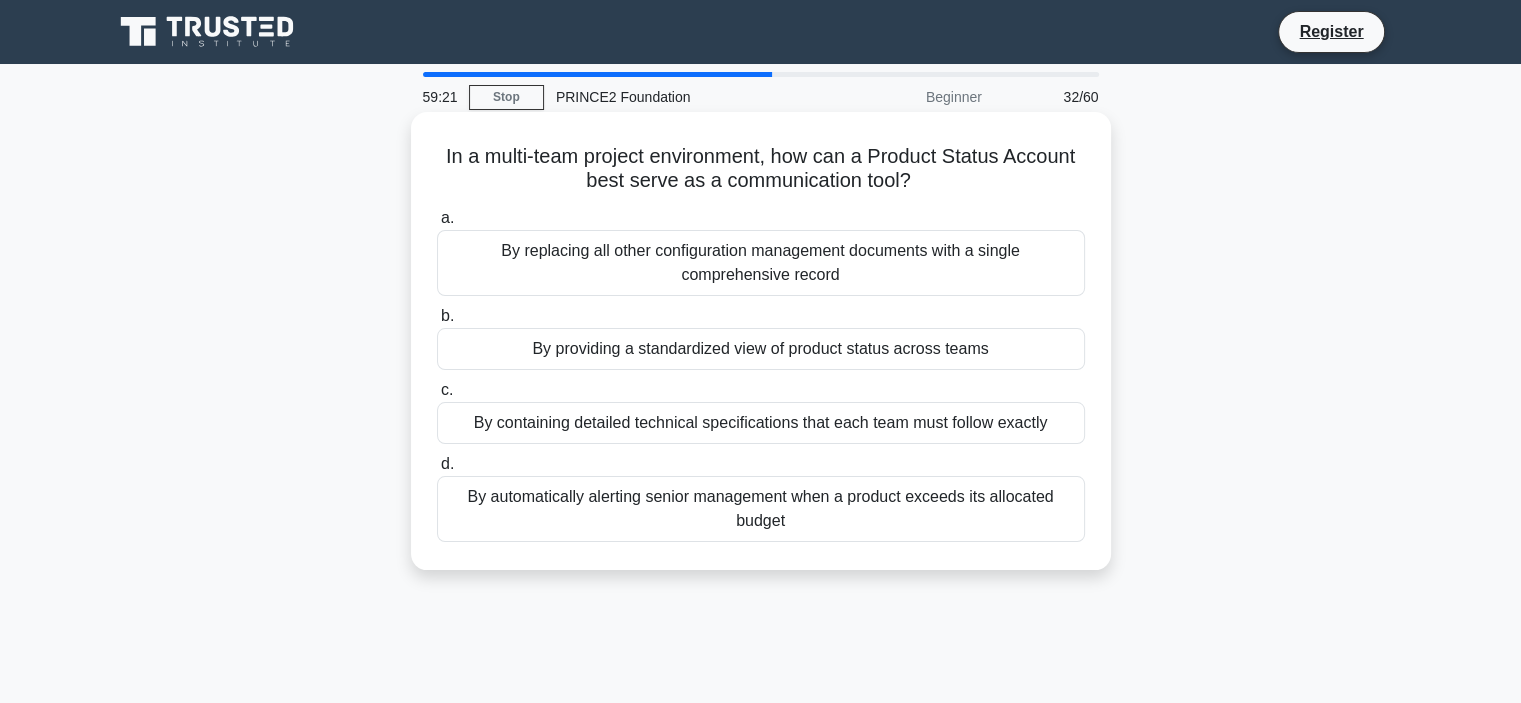 click on "By automatically alerting senior management when a product exceeds its allocated budget" at bounding box center [761, 509] 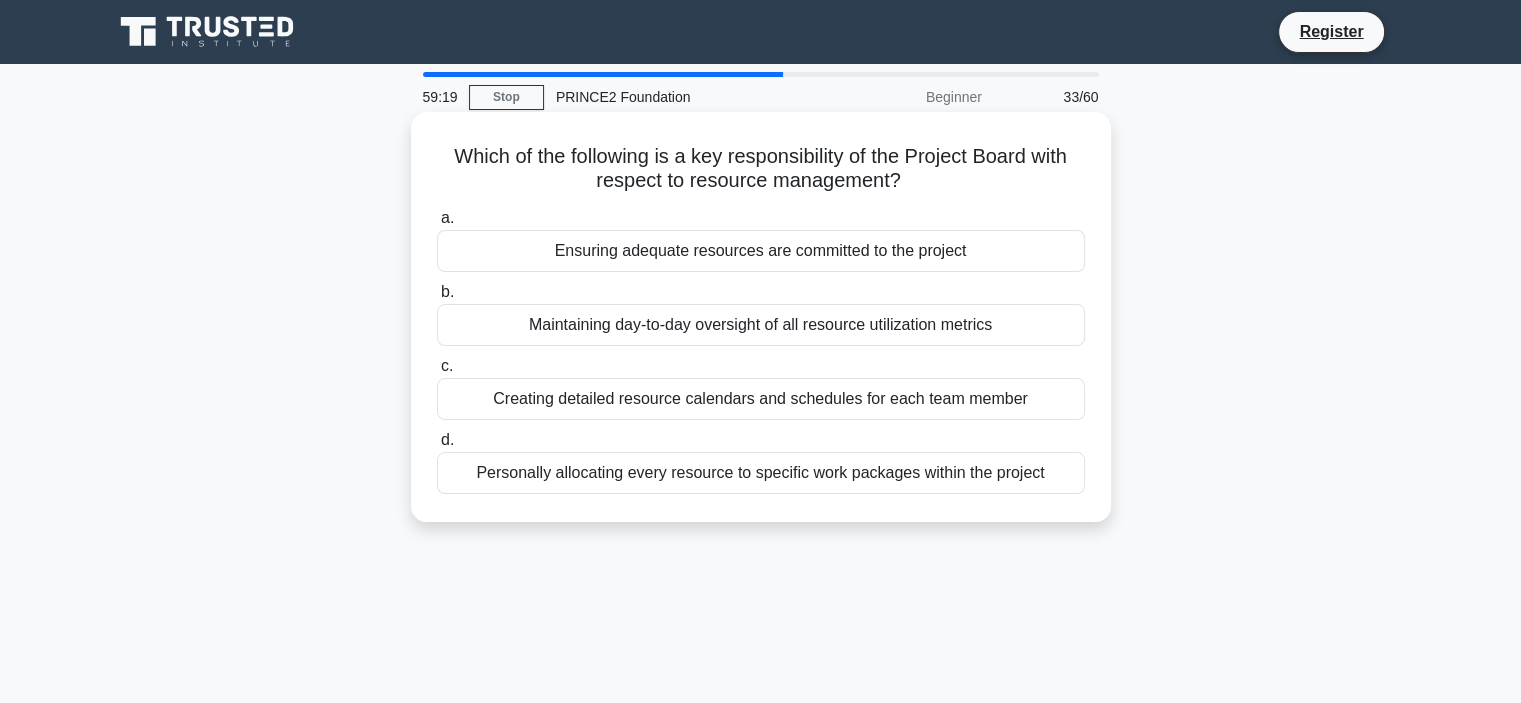 click on "Maintaining day-to-day oversight of all resource utilization metrics" at bounding box center [761, 325] 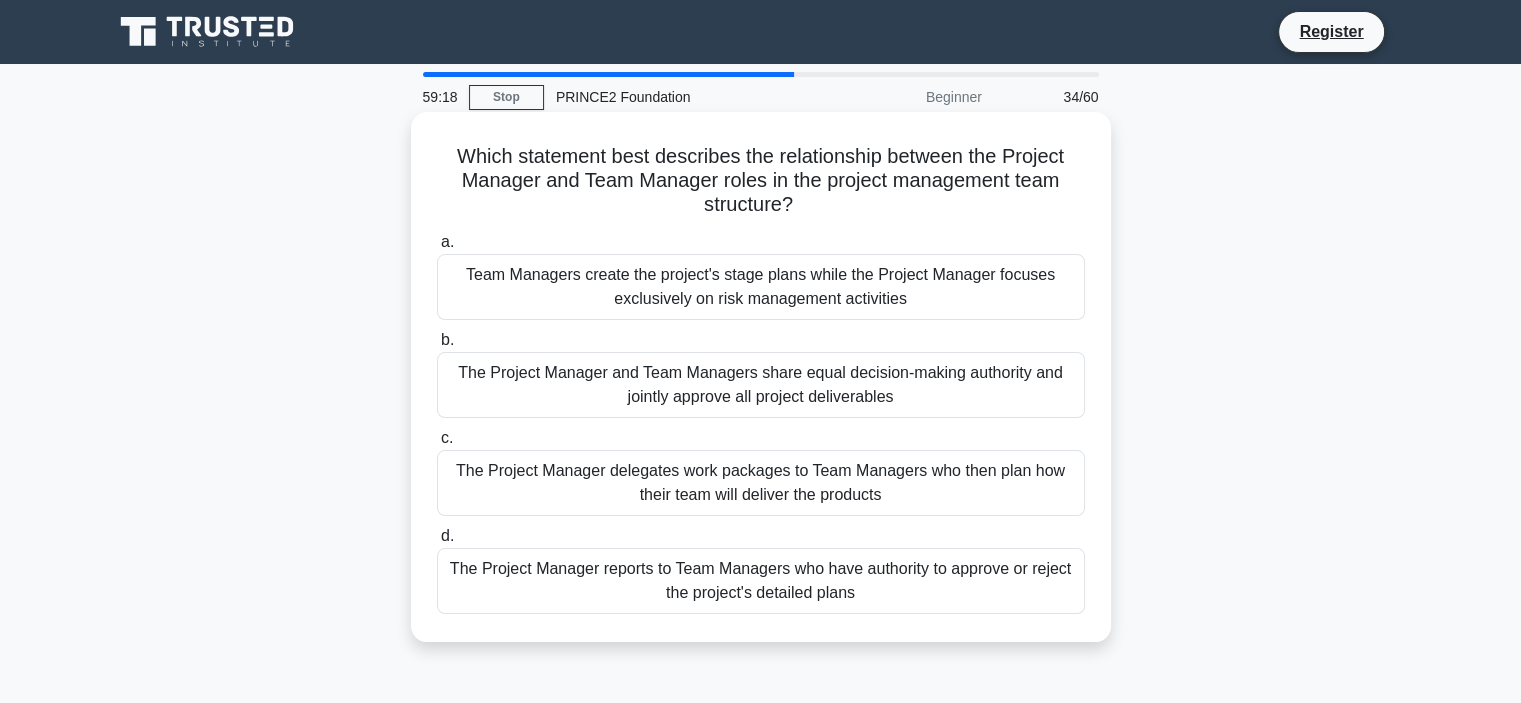 click on "The Project Manager delegates work packages to Team Managers who then plan how their team will deliver the products" at bounding box center [761, 483] 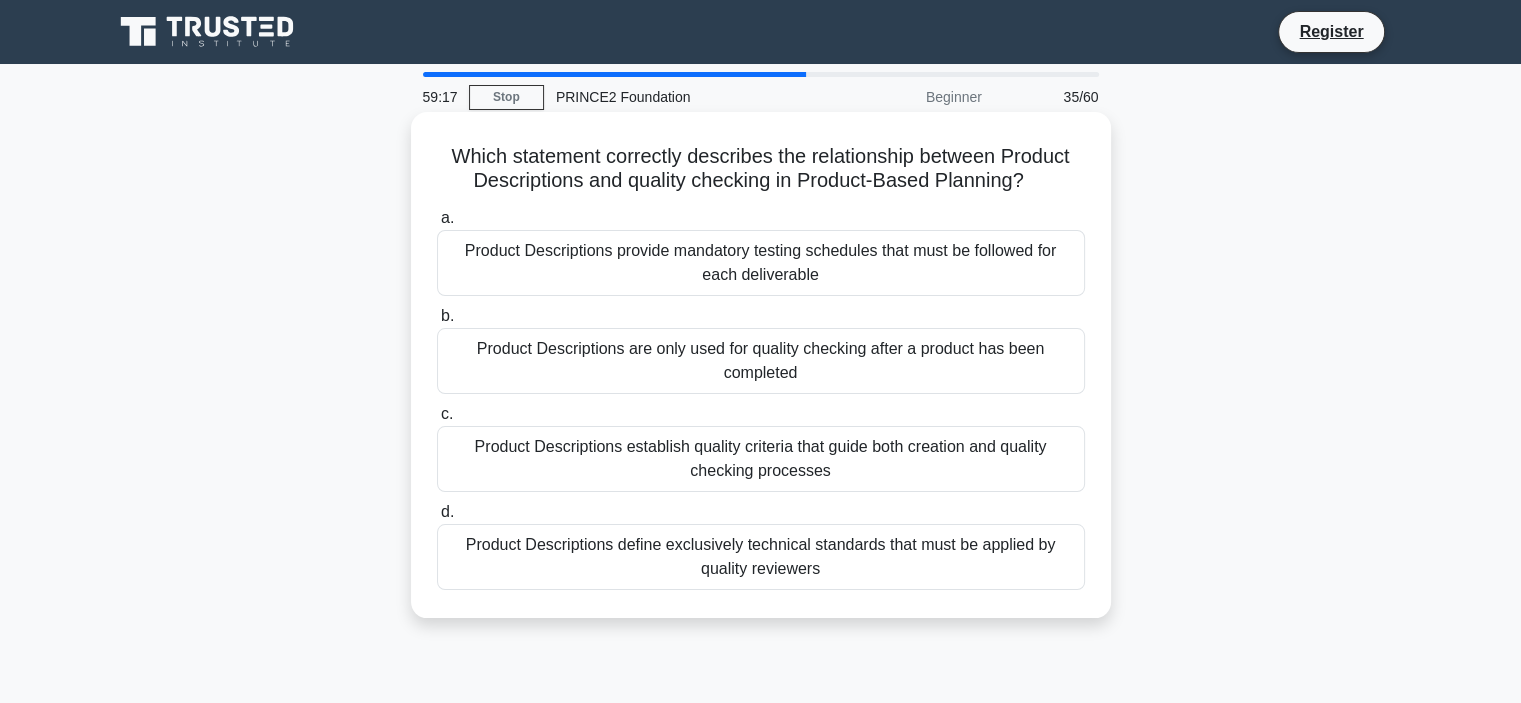 click on "Product Descriptions provide mandatory testing schedules that must be followed for each deliverable" at bounding box center (761, 263) 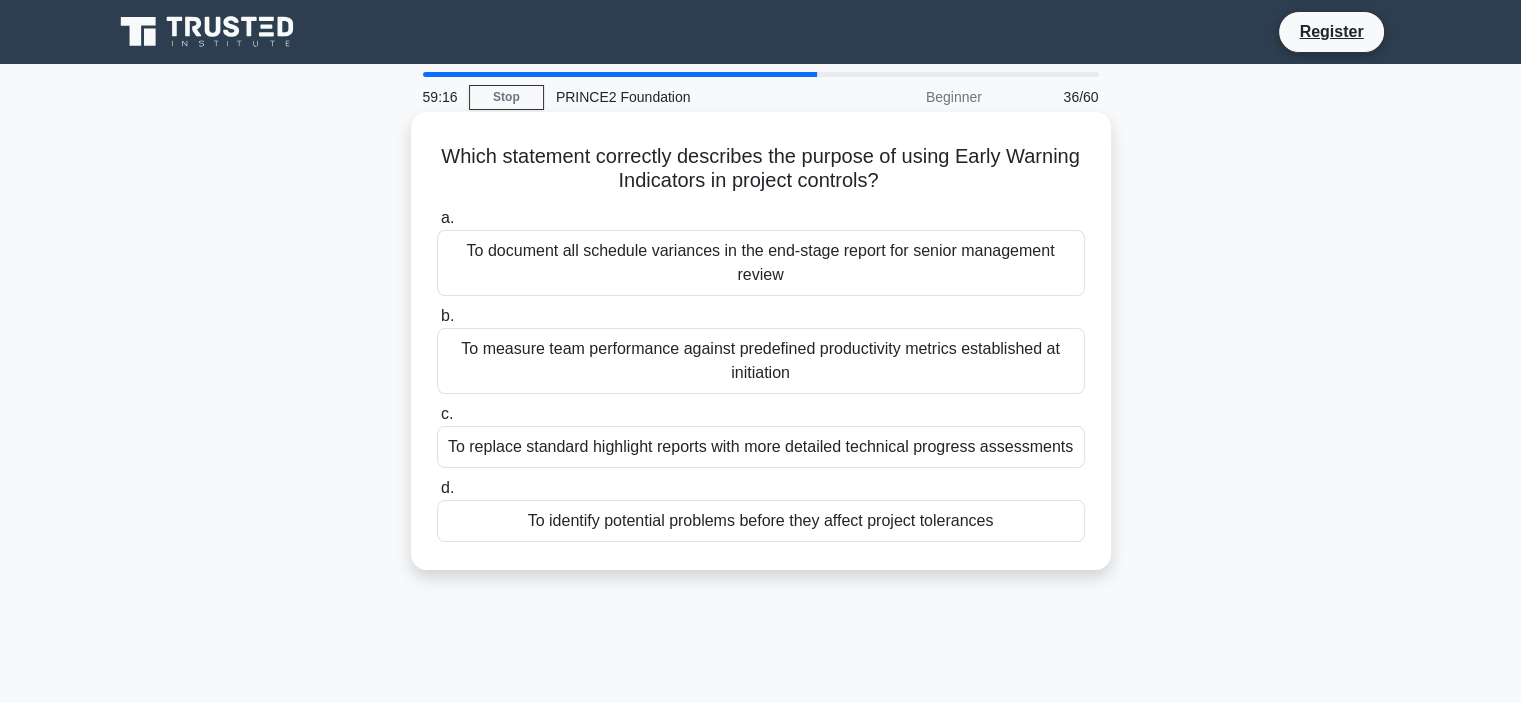 drag, startPoint x: 794, startPoint y: 251, endPoint x: 792, endPoint y: 283, distance: 32.06244 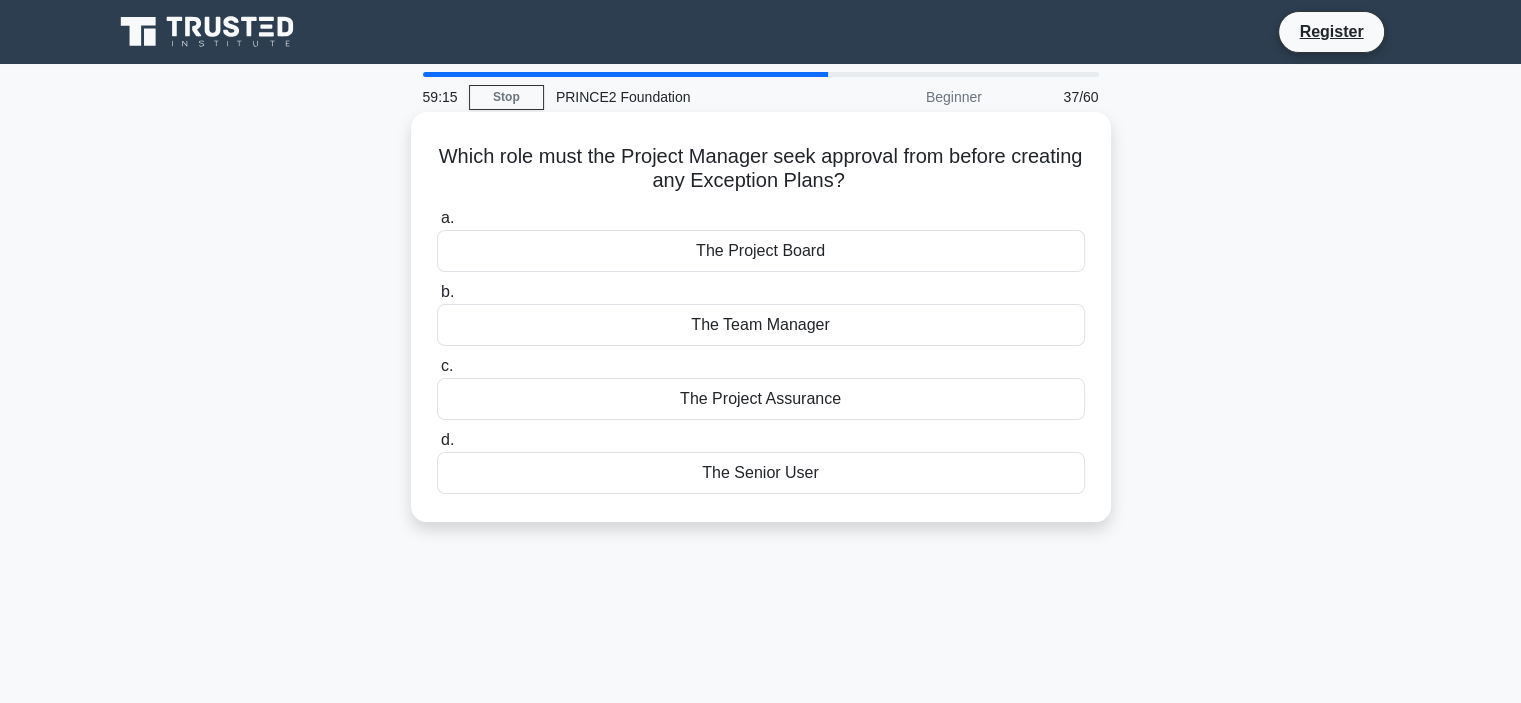 click on "The Project Assurance" at bounding box center (761, 399) 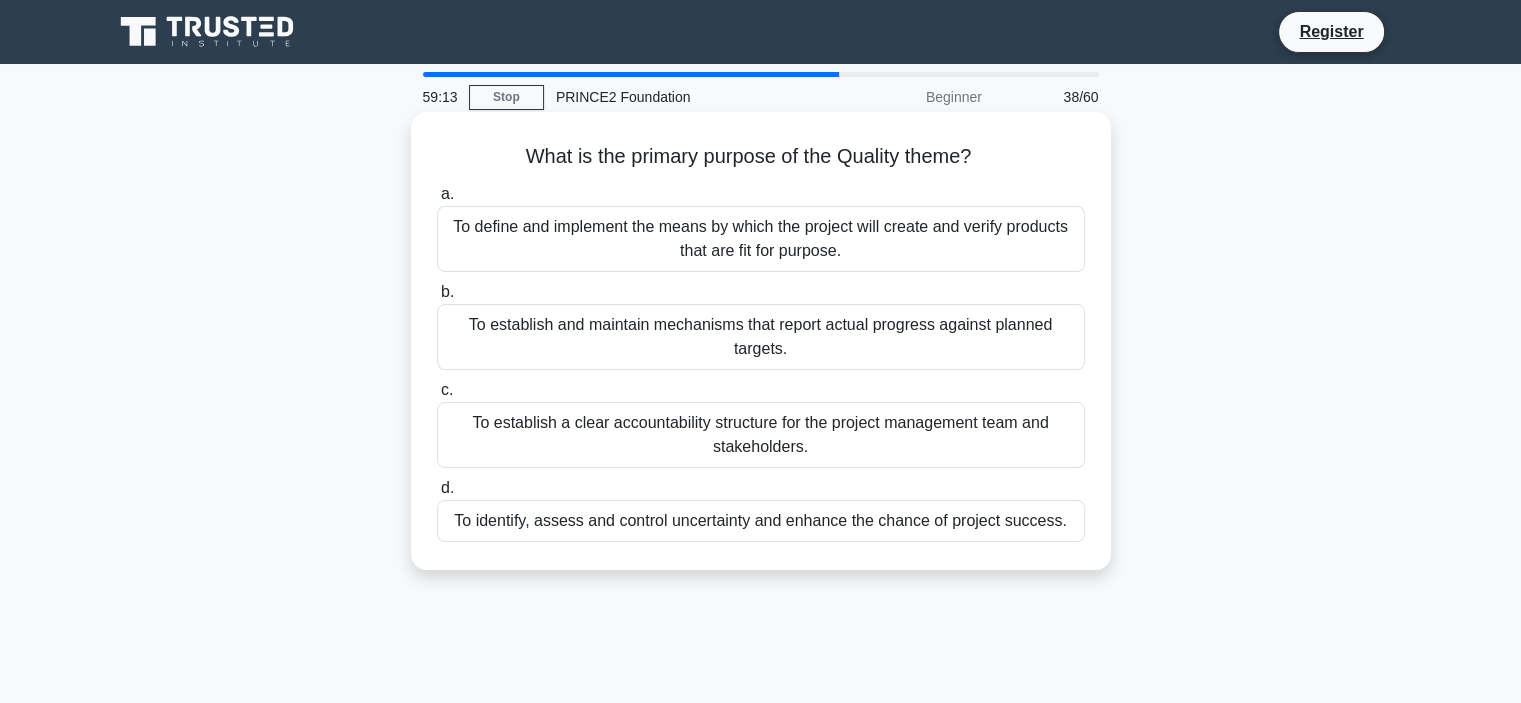 click on "To define and implement the means by which the project will create and verify products that are fit for purpose." at bounding box center (761, 239) 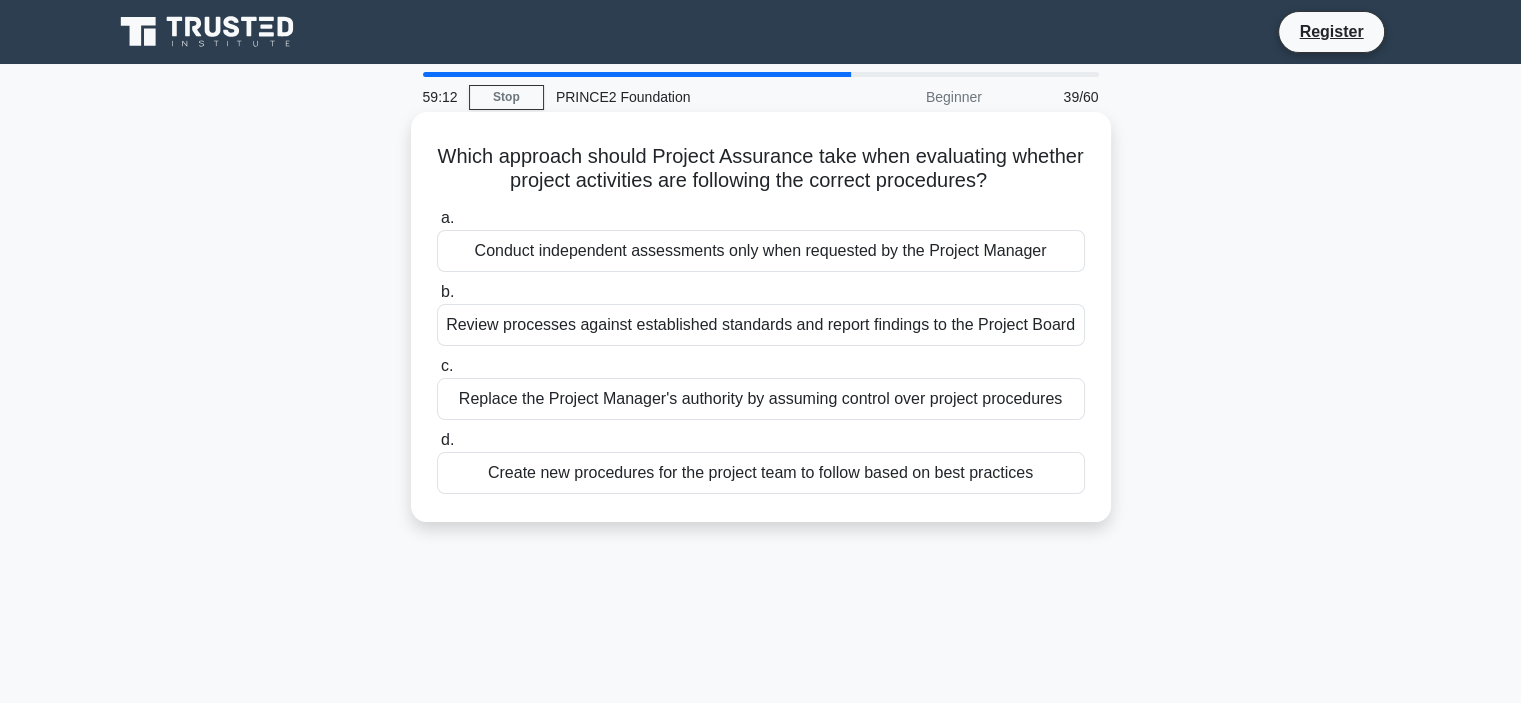 click on "Create new procedures for the project team to follow based on best practices" at bounding box center [761, 473] 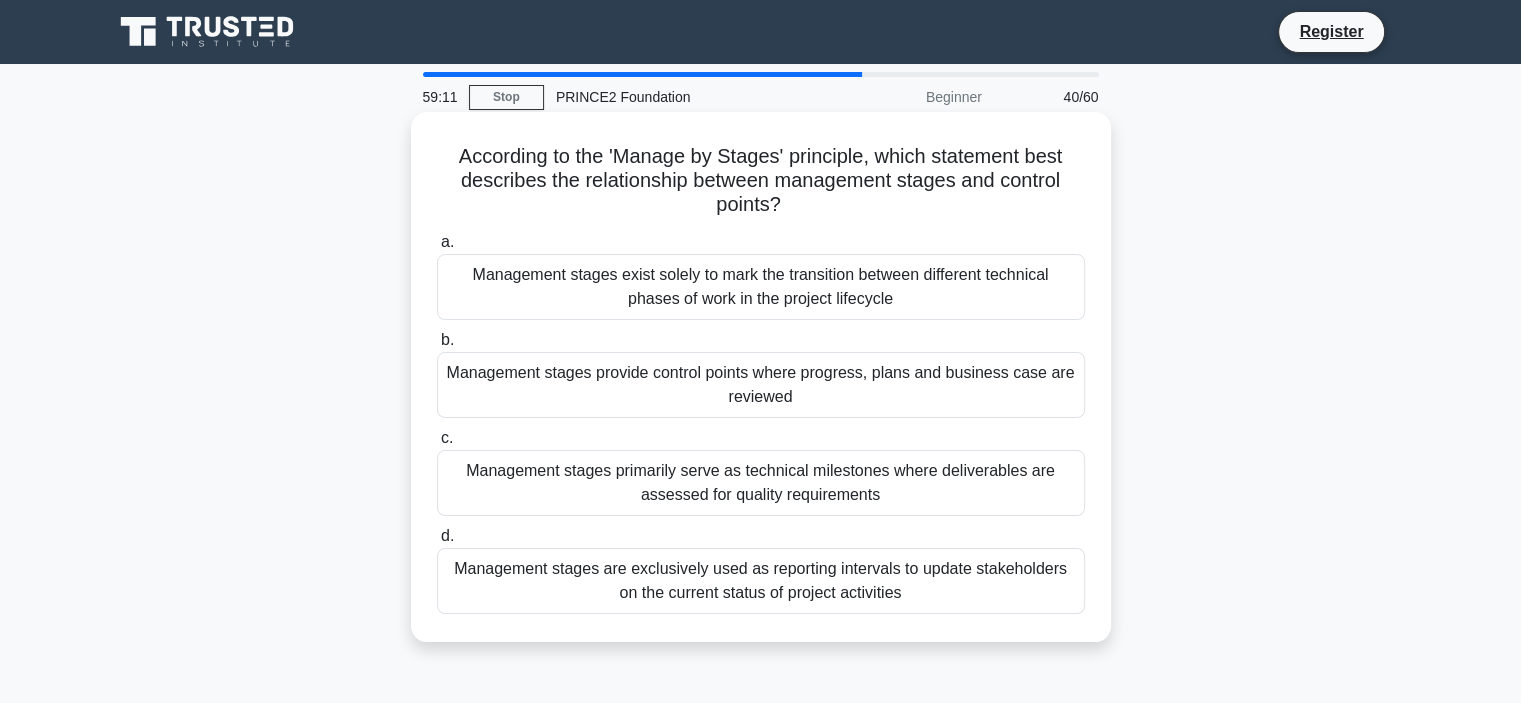 click on "Management stages provide control points where progress, plans and business case are reviewed" at bounding box center [761, 385] 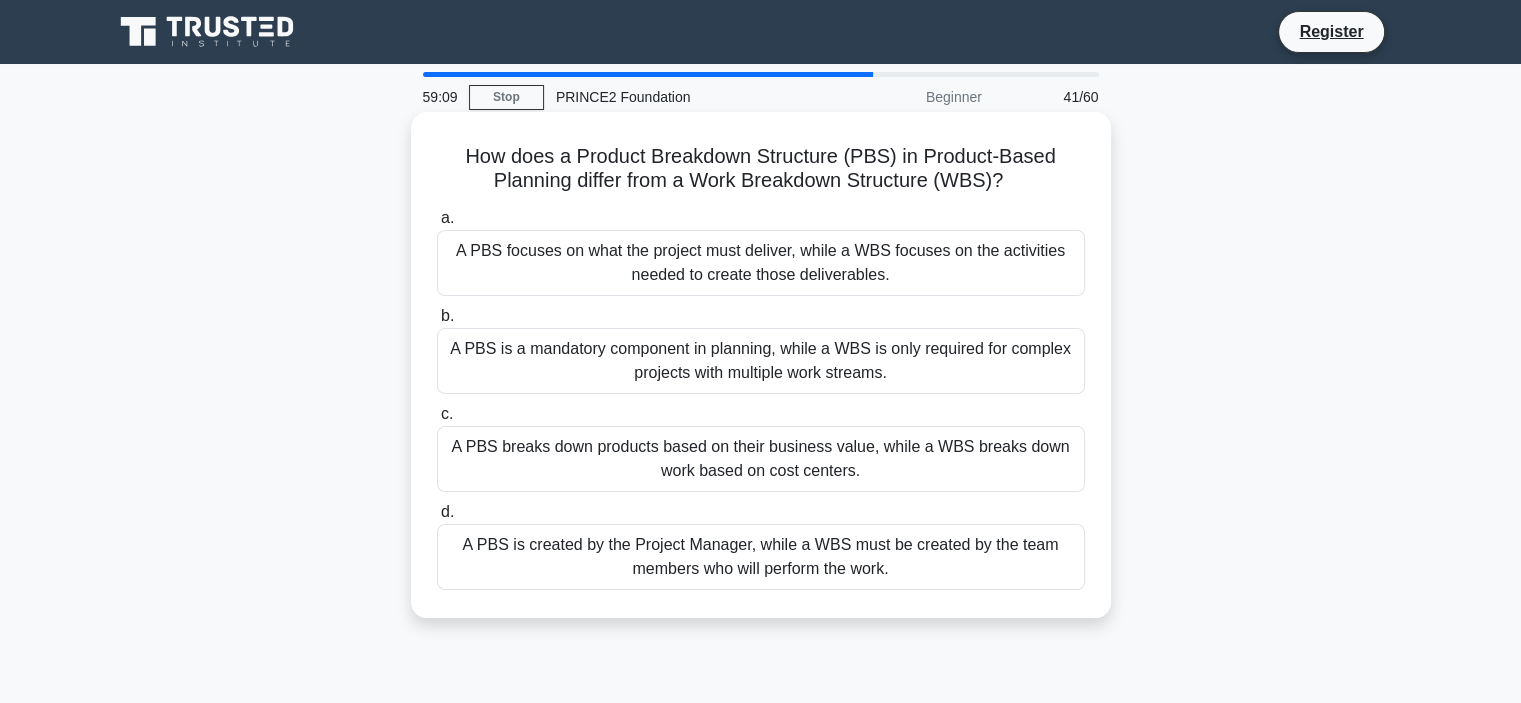 click on "A PBS breaks down products based on their business value, while a WBS breaks down work based on cost centers." at bounding box center [761, 459] 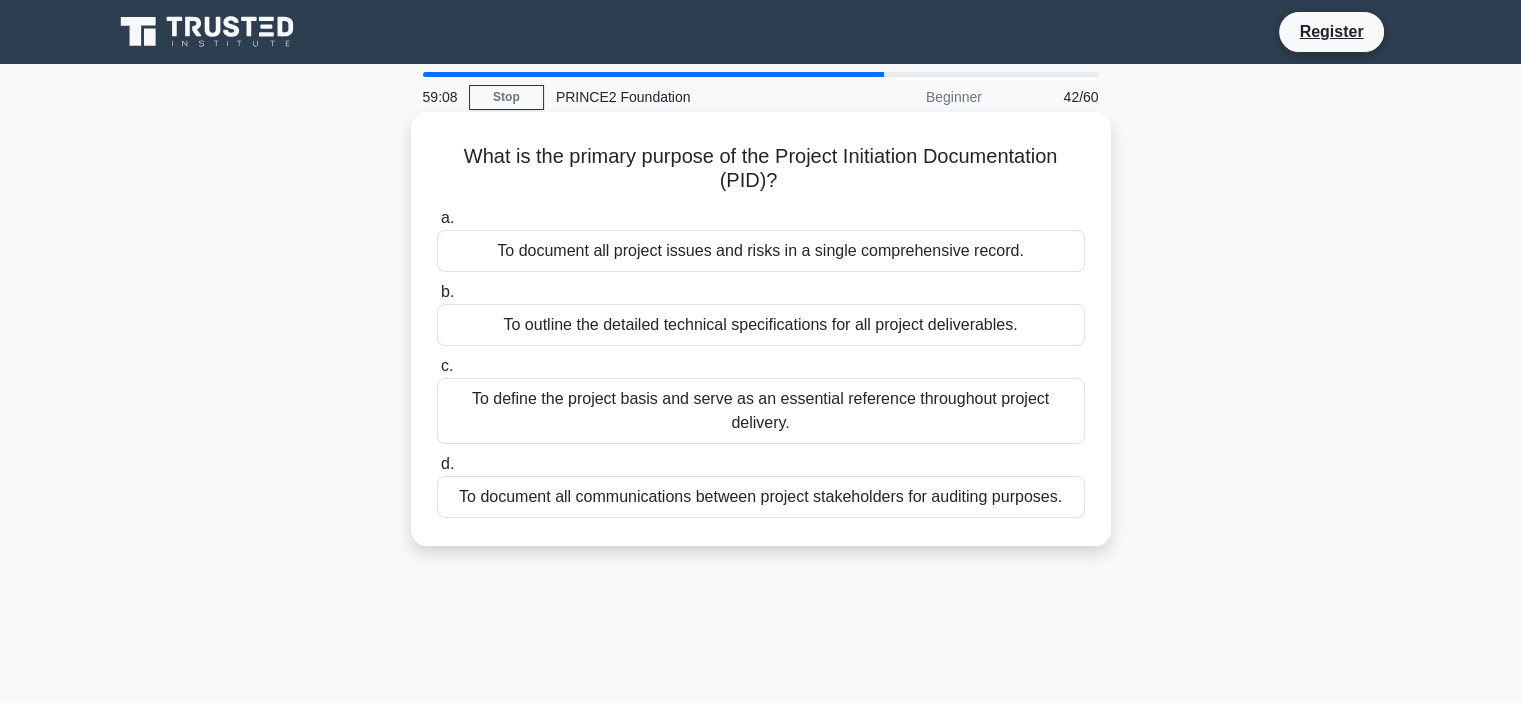 click on "To document all project issues and risks in a single comprehensive record." at bounding box center [761, 251] 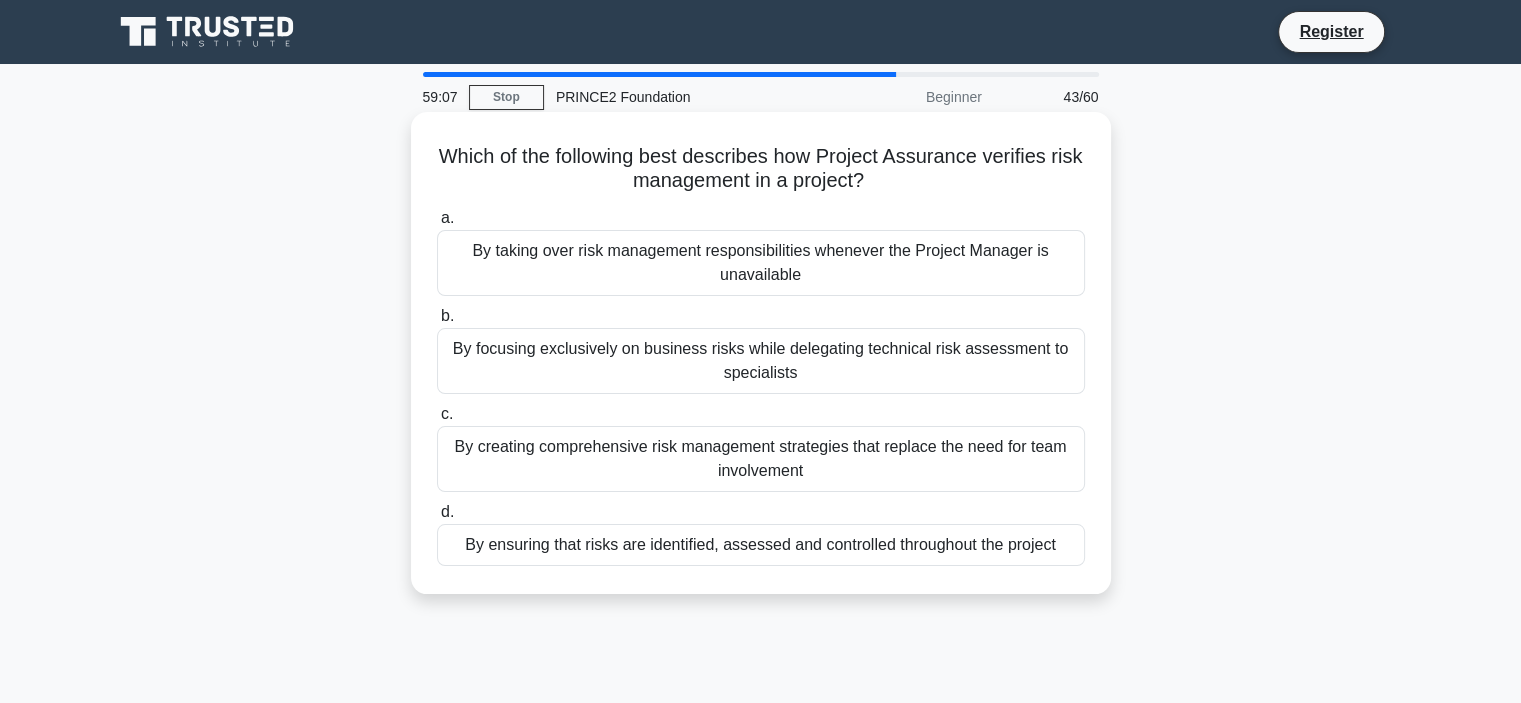 click on "By ensuring that risks are identified, assessed and controlled throughout the project" at bounding box center [761, 545] 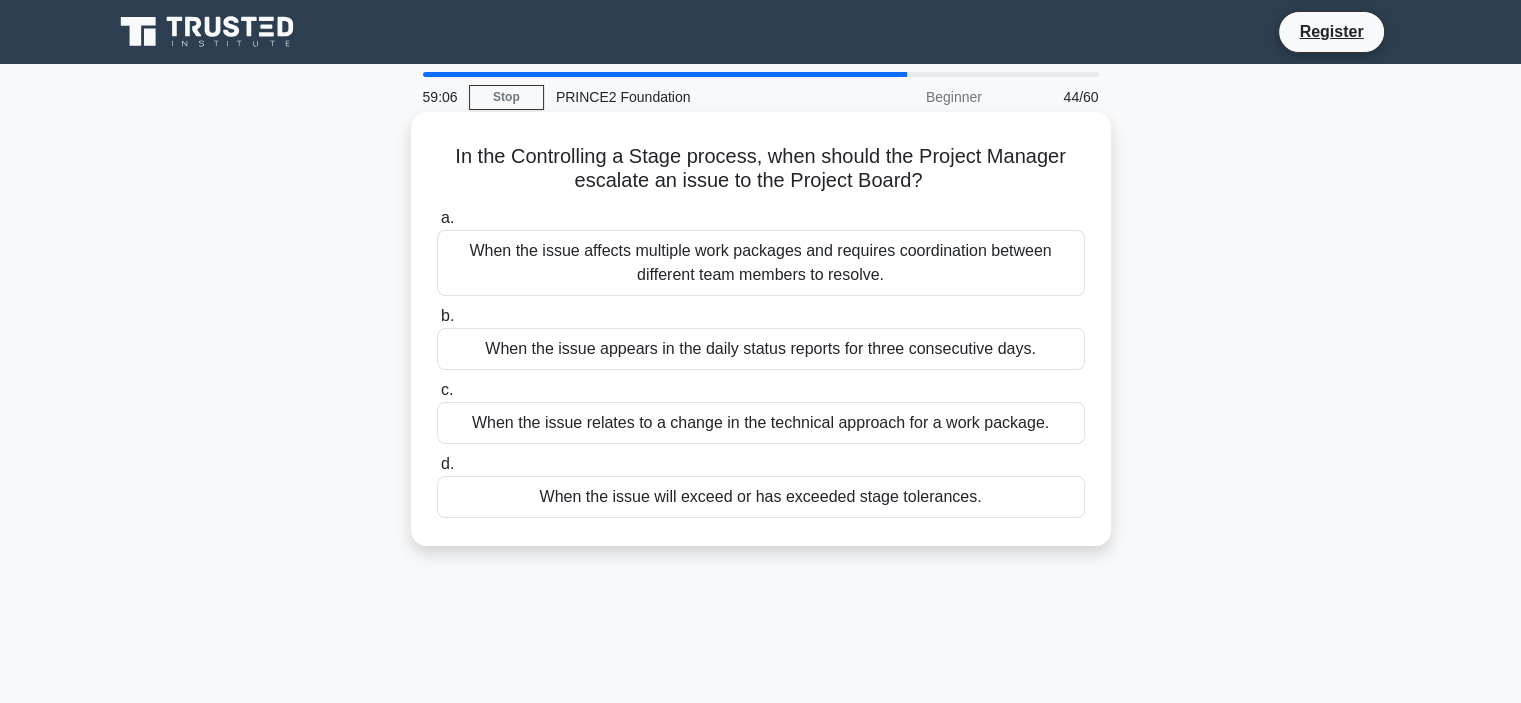 click on "When the issue affects multiple work packages and requires coordination between different team members to resolve." at bounding box center (761, 263) 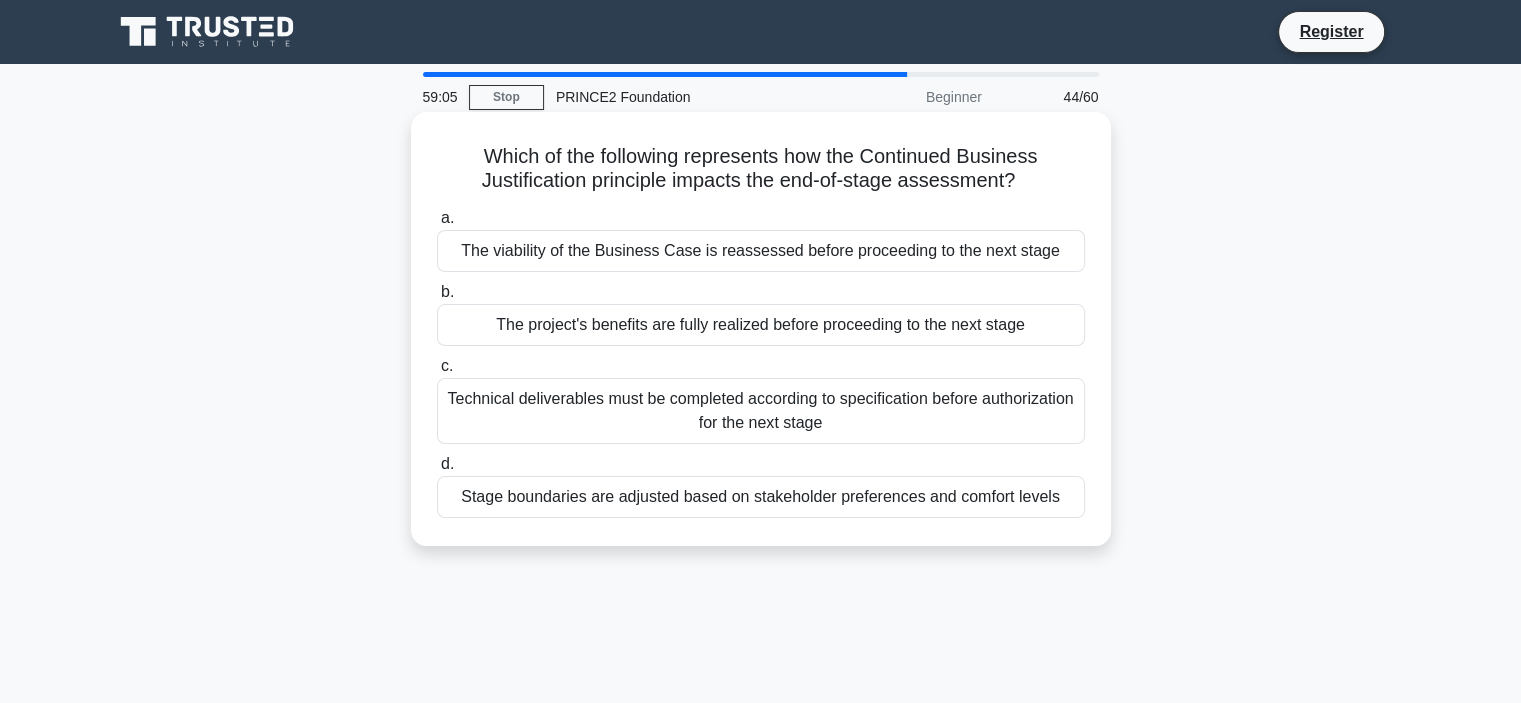 click on "c.
Technical deliverables must be completed according to specification before authorization for the next stage" at bounding box center [761, 399] 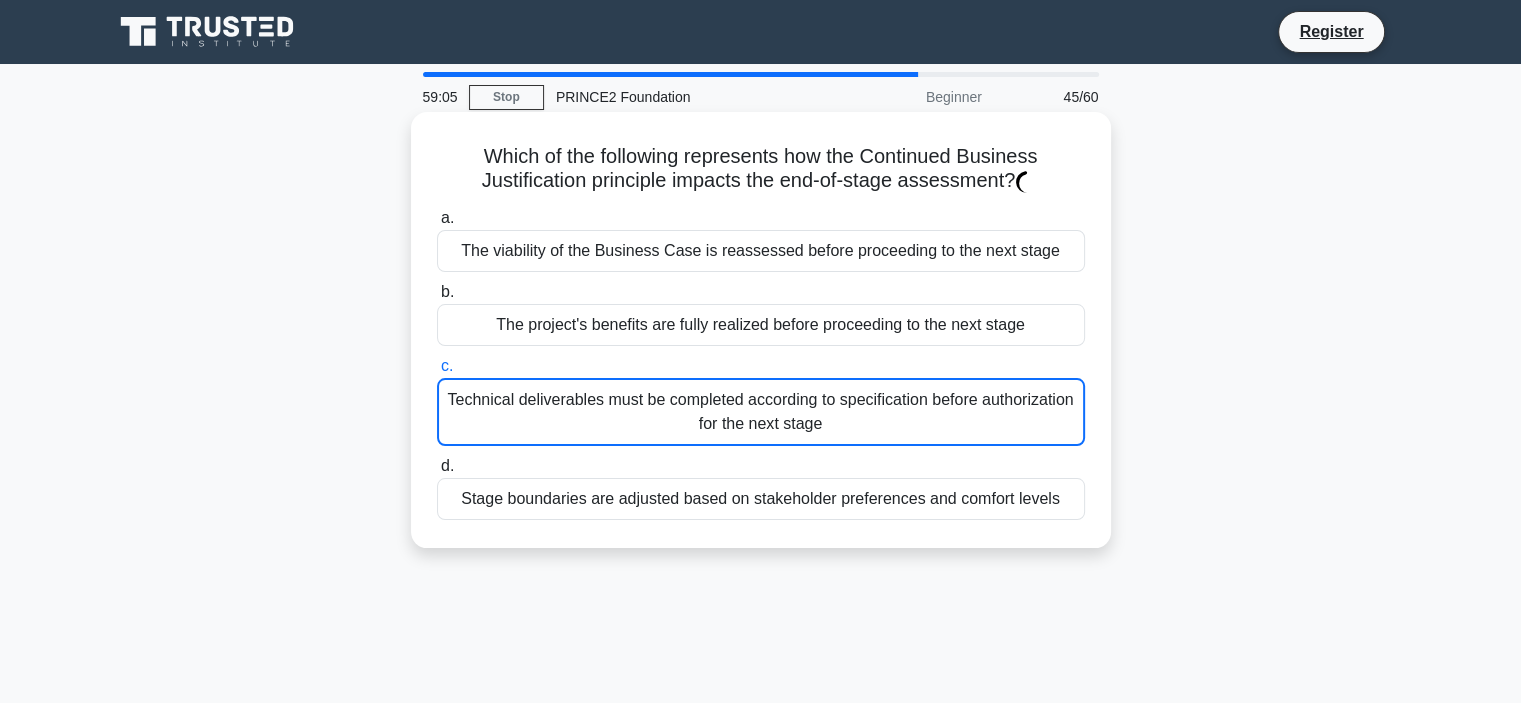 click on "The project's benefits are fully realized before proceeding to the next stage" at bounding box center (761, 325) 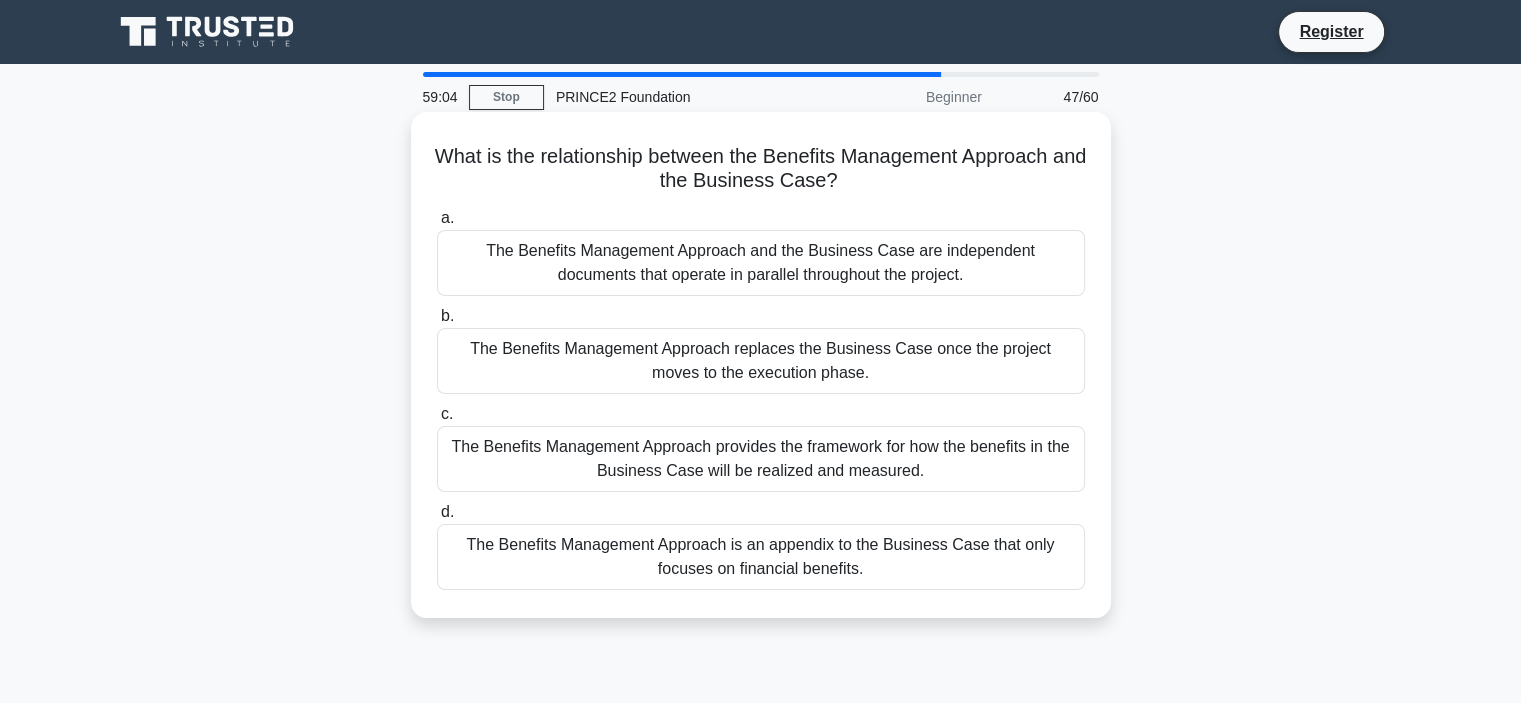 click on "The Benefits Management Approach replaces the Business Case once the project moves to the execution phase." at bounding box center (761, 361) 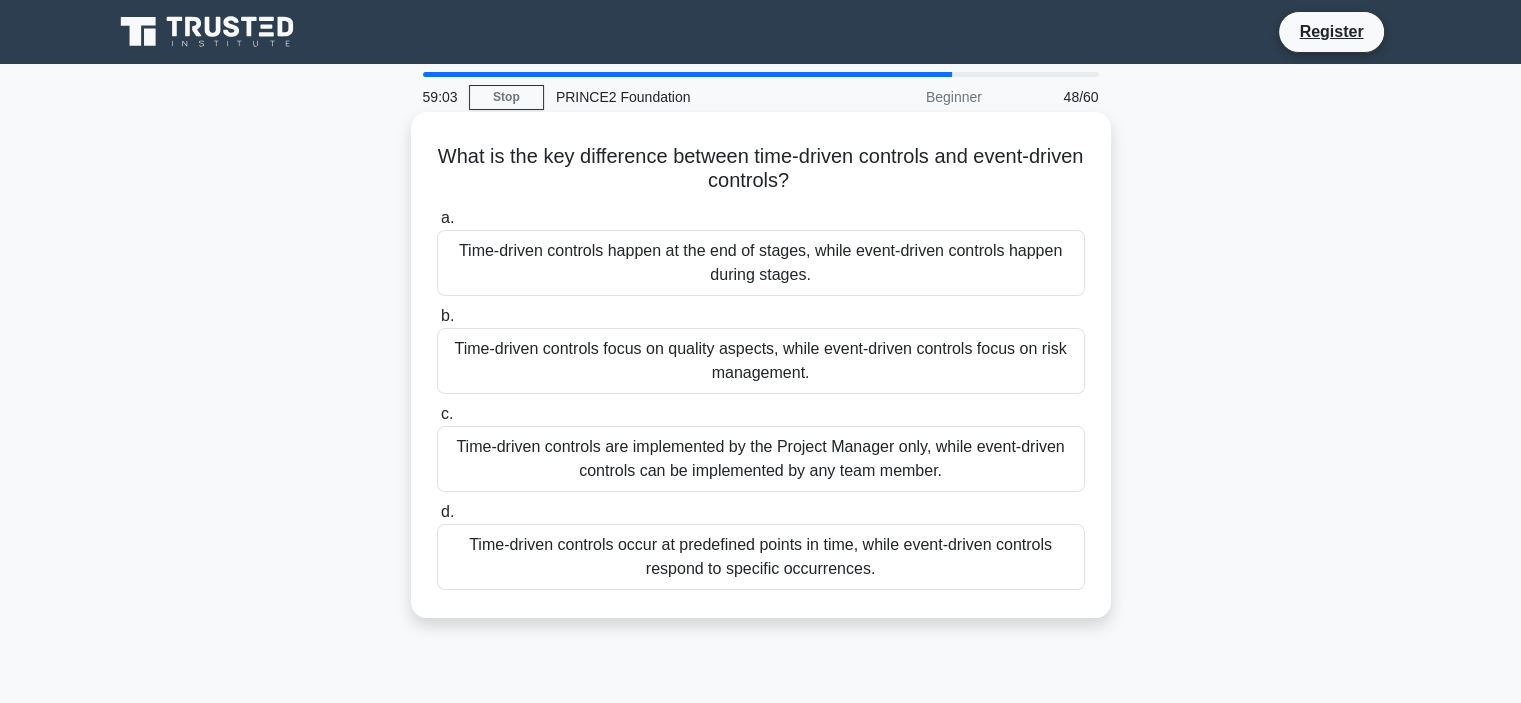 click on "Time-driven controls are implemented by the Project Manager only, while event-driven controls can be implemented by any team member." at bounding box center [761, 459] 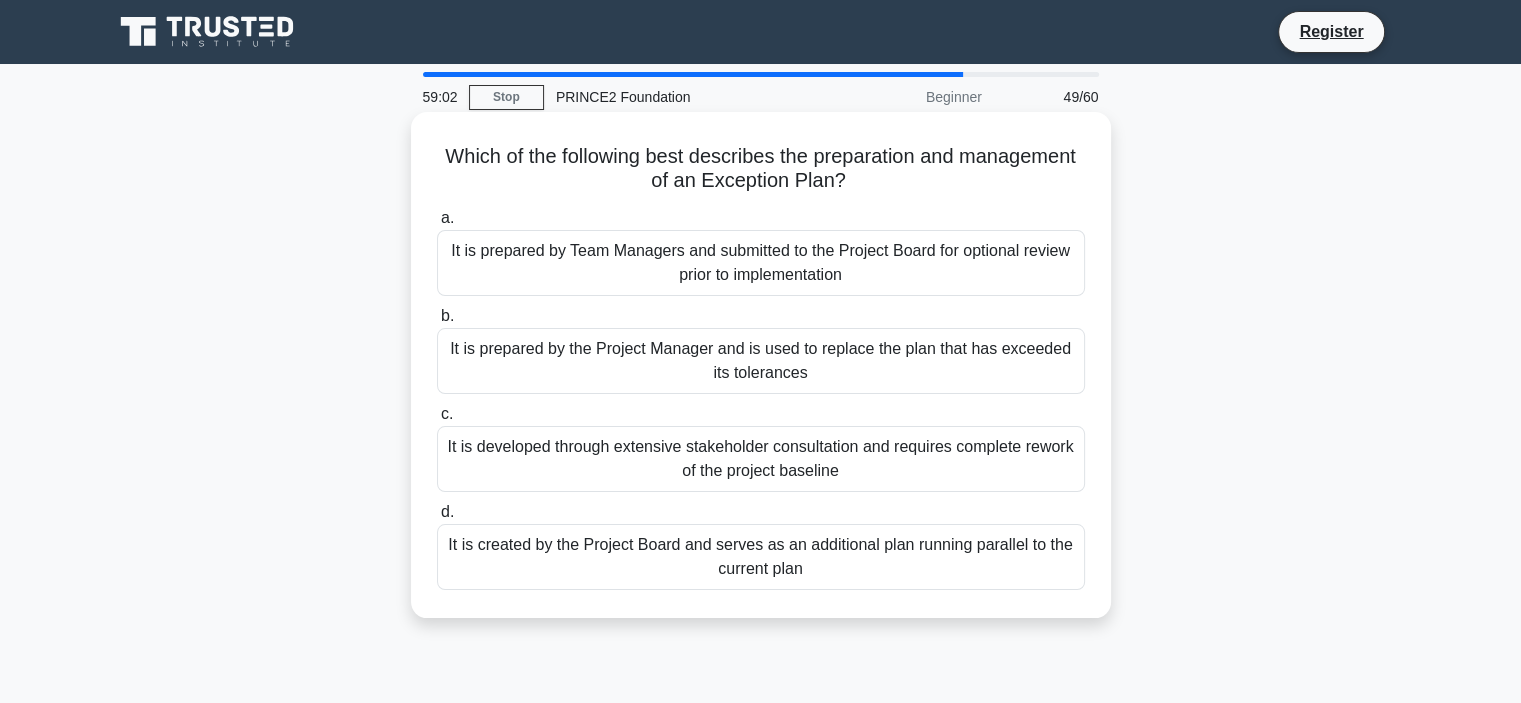 click on "It is created by the Project Board and serves as an additional plan running parallel to the current plan" at bounding box center [761, 557] 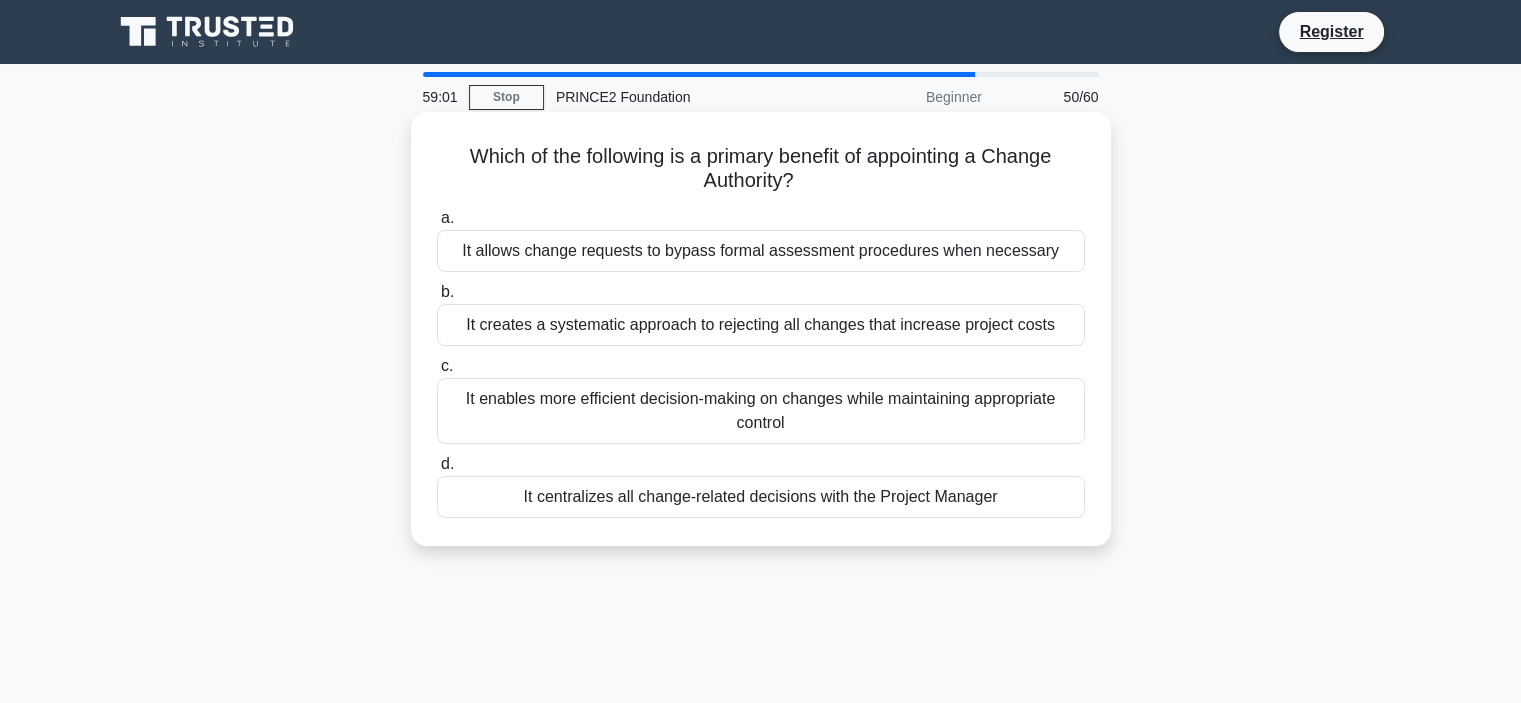 click on "It allows change requests to bypass formal assessment procedures when necessary" at bounding box center [761, 251] 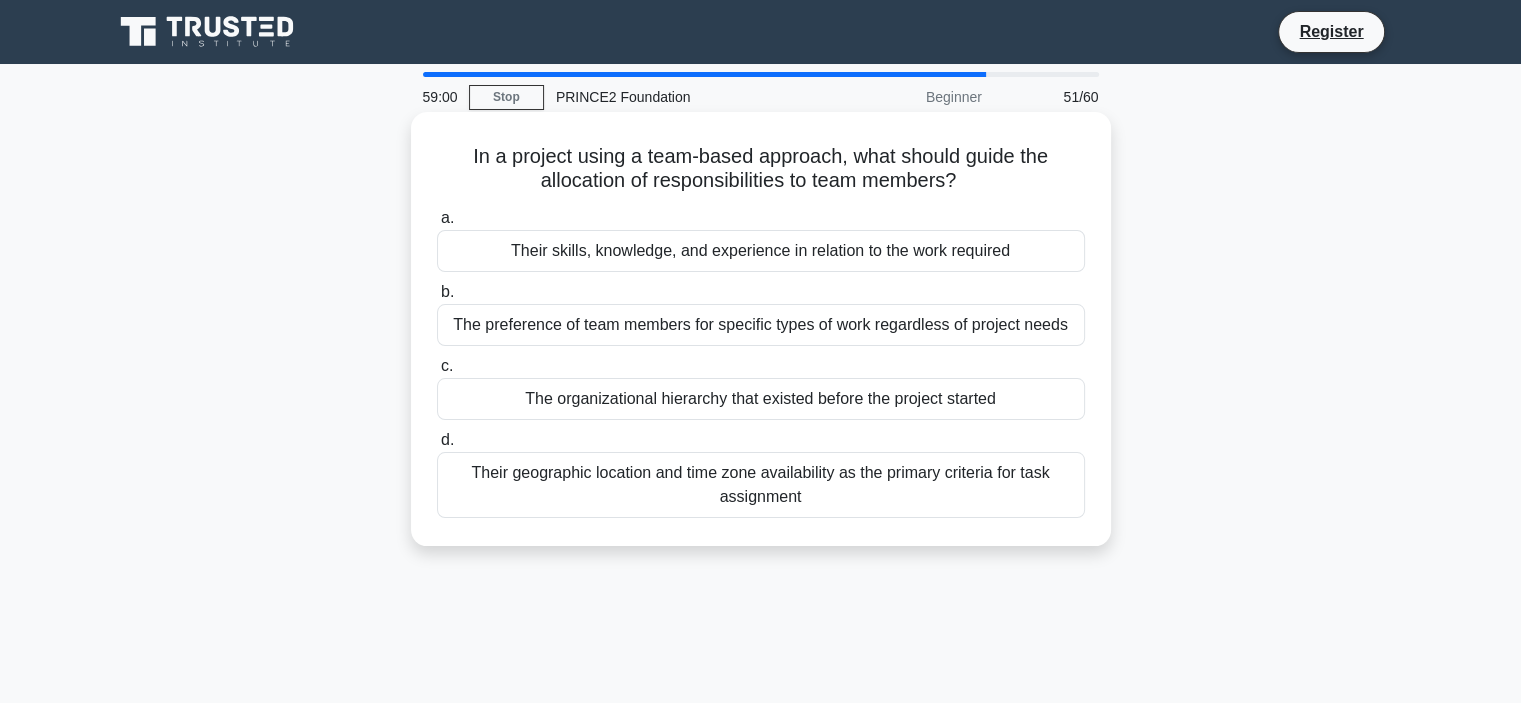 click on "The organizational hierarchy that existed before the project started" at bounding box center [761, 399] 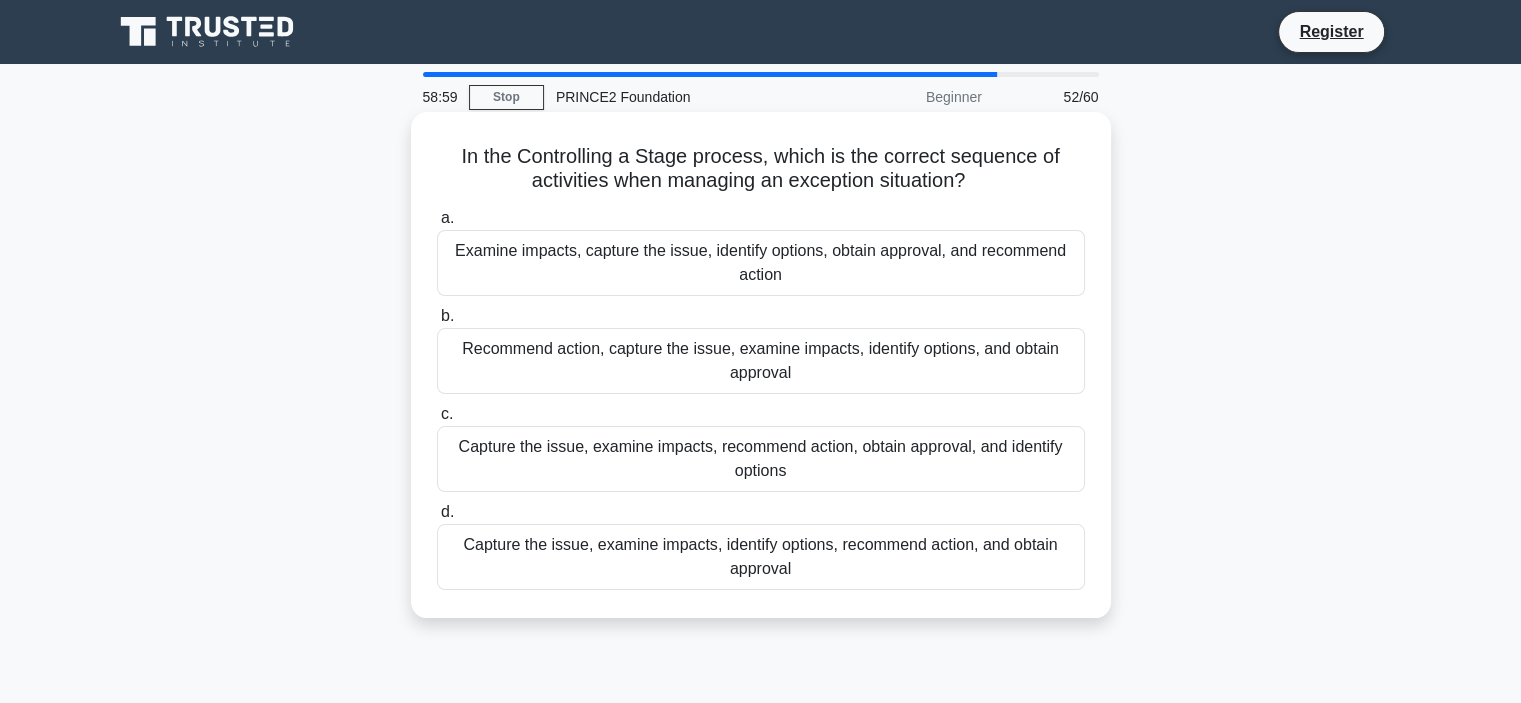 click on "Examine impacts, capture the issue, identify options, obtain approval, and recommend action" at bounding box center [761, 263] 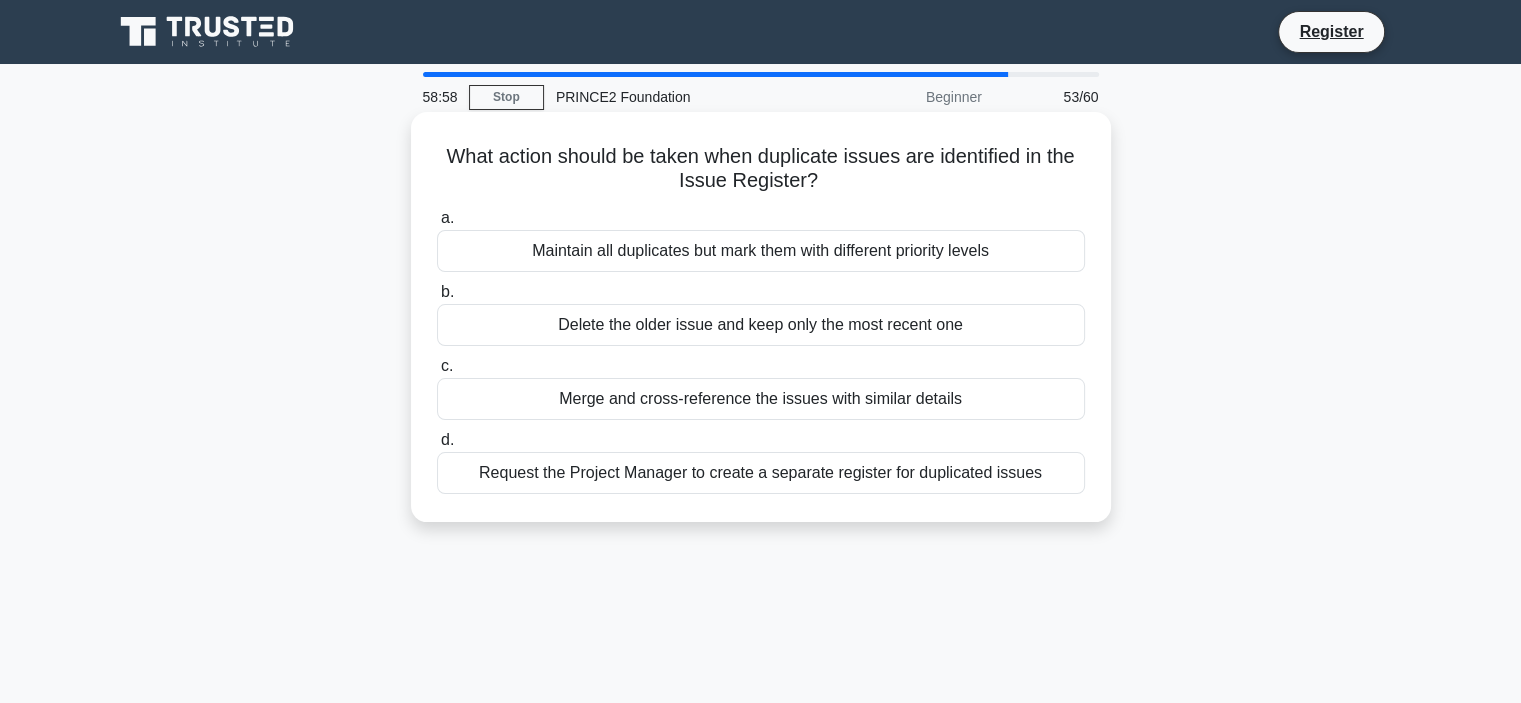 click on "Request the Project Manager to create a separate register for duplicated issues" at bounding box center (761, 473) 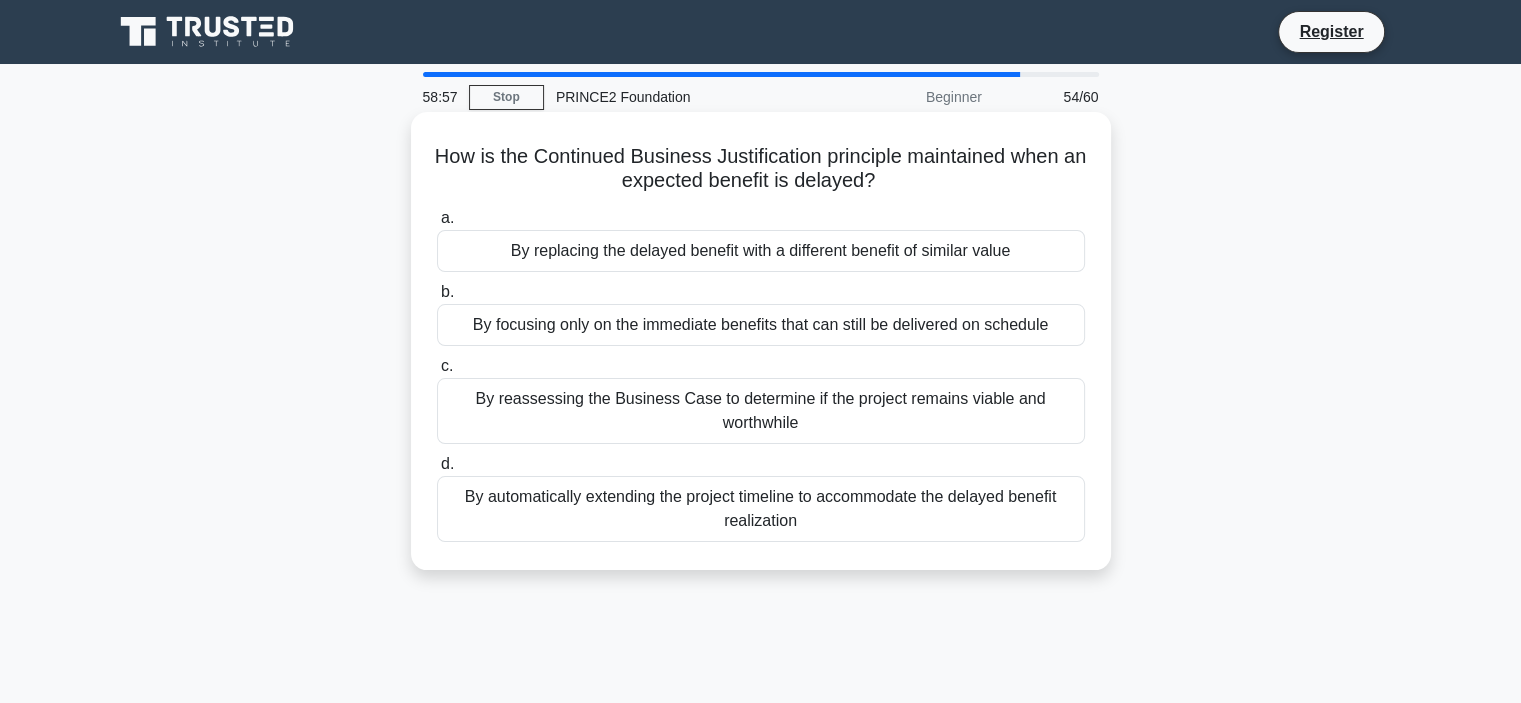 click on "By focusing only on the immediate benefits that can still be delivered on schedule" at bounding box center [761, 325] 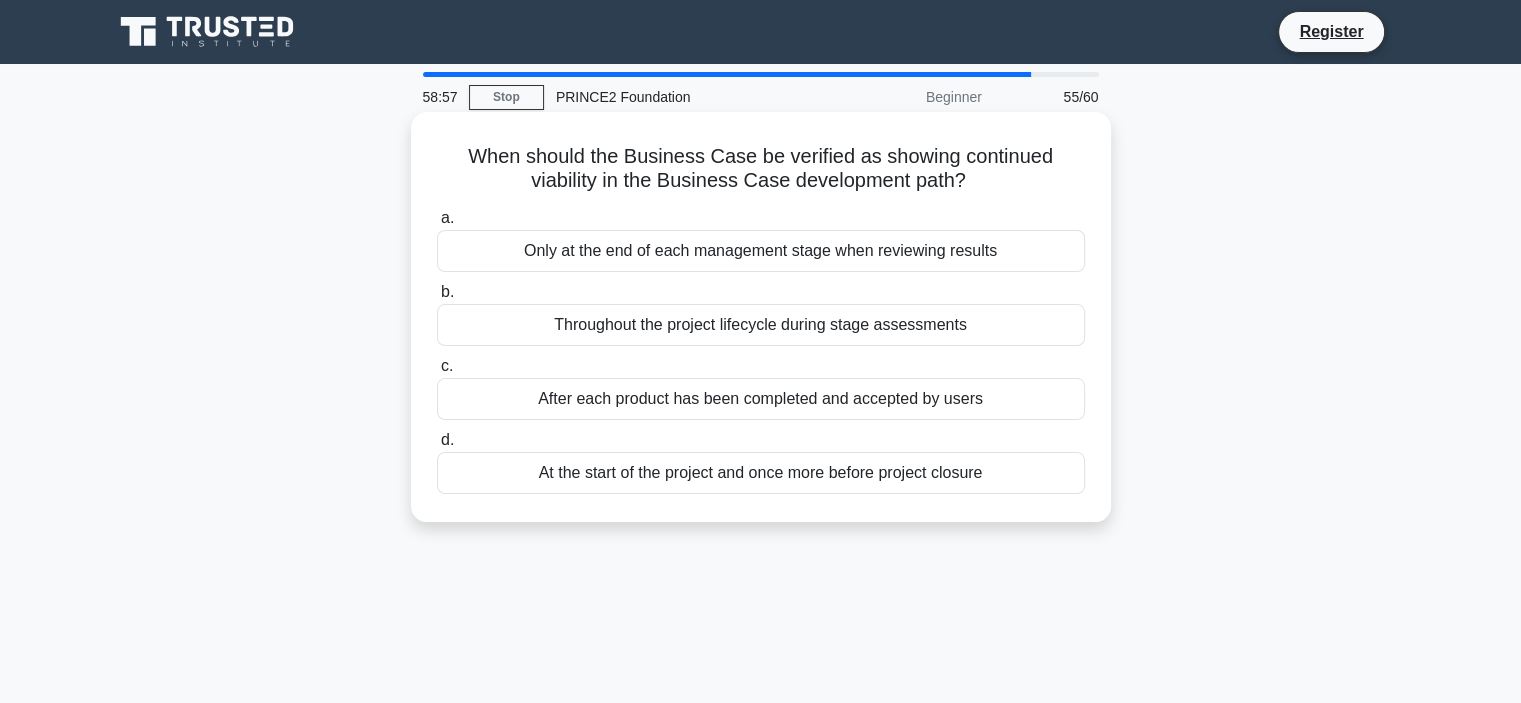 click on "Throughout the project lifecycle during stage assessments" at bounding box center (761, 325) 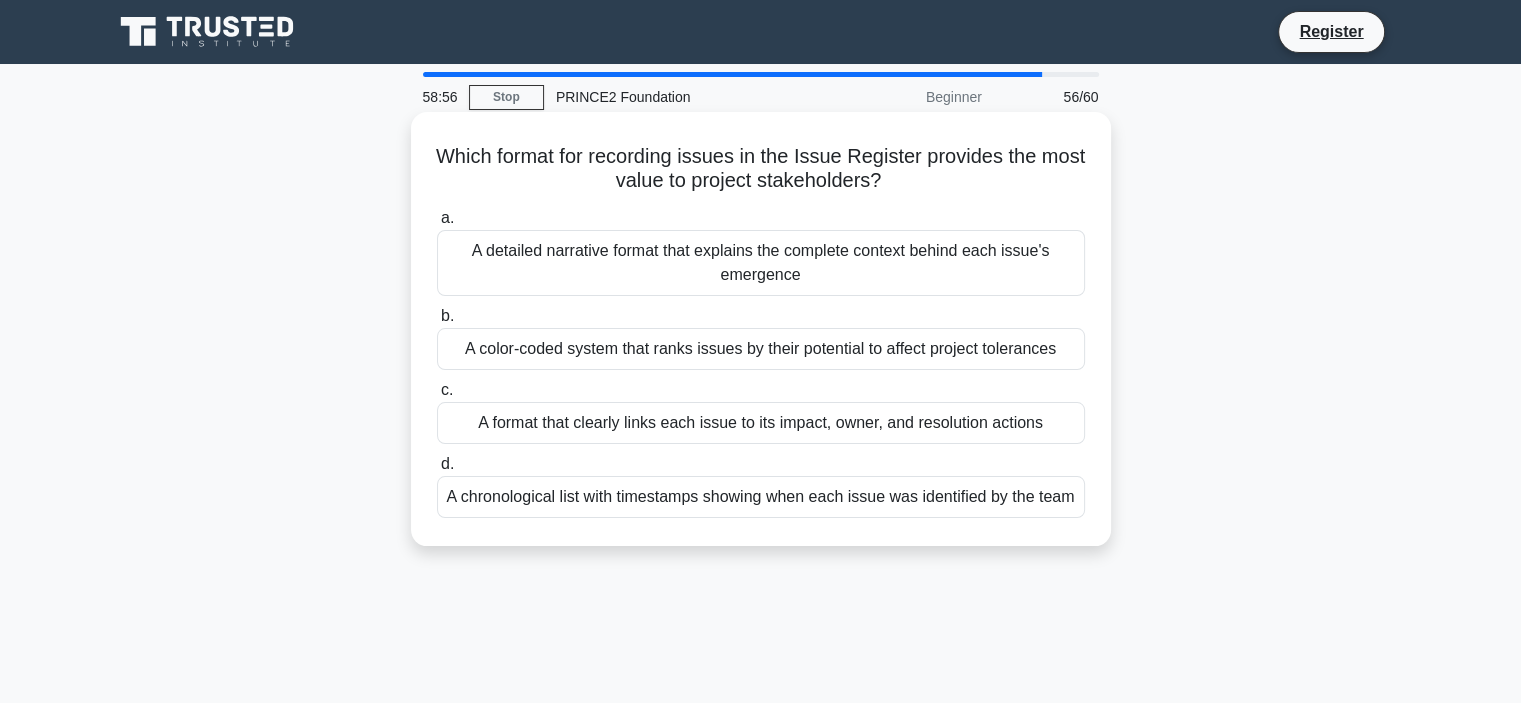 click on "A format that clearly links each issue to its impact, owner, and resolution actions" at bounding box center [761, 423] 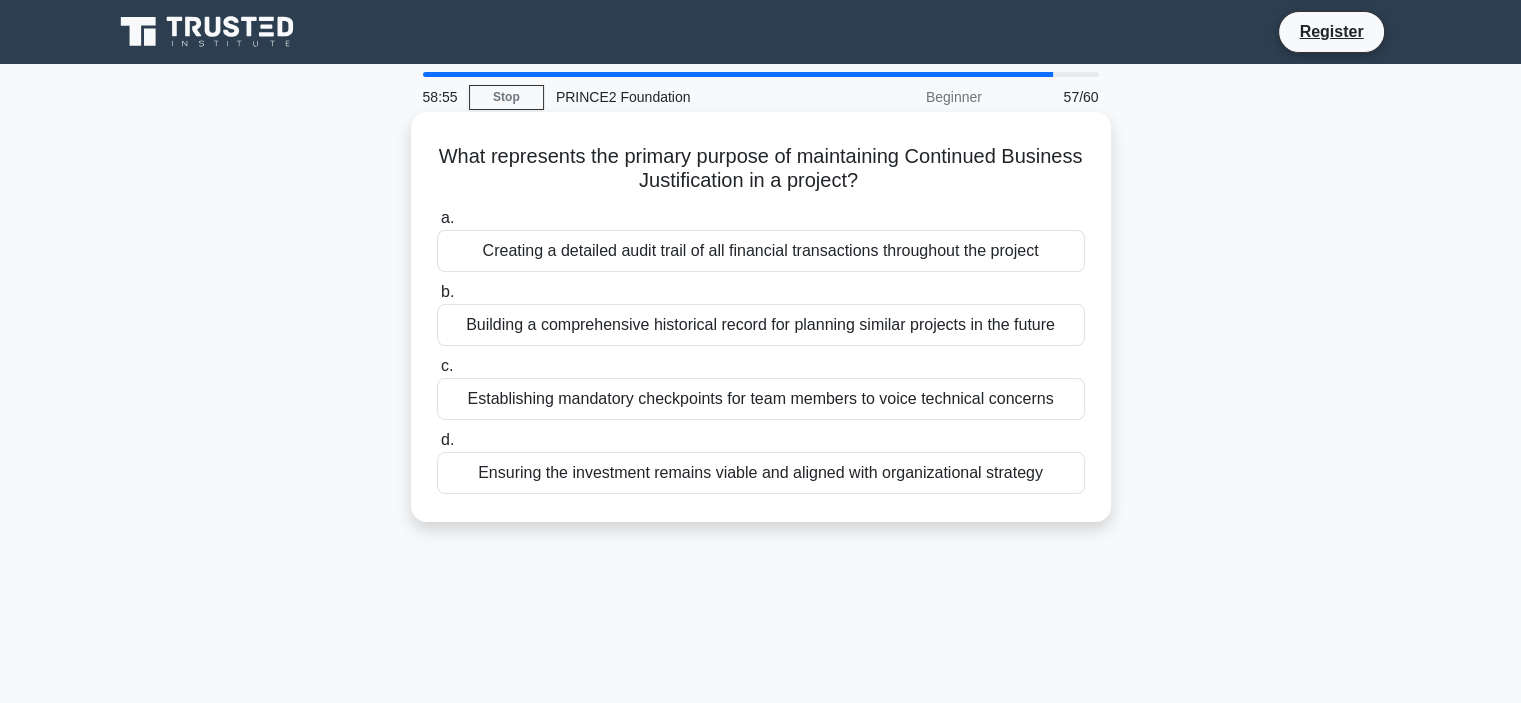 click on "Creating a detailed audit trail of all financial transactions throughout the project" at bounding box center [761, 251] 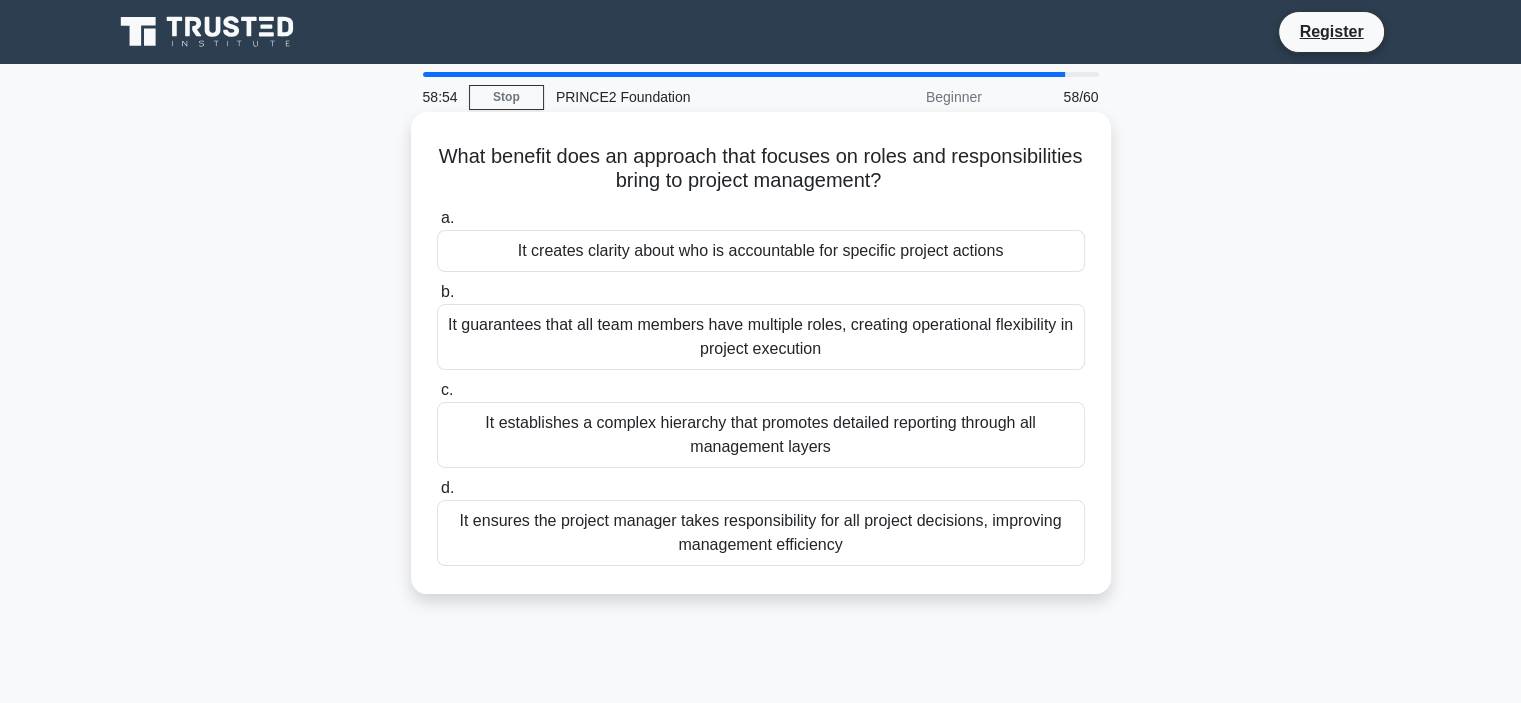 click on "It ensures the project manager takes responsibility for all project decisions, improving management efficiency" at bounding box center (761, 533) 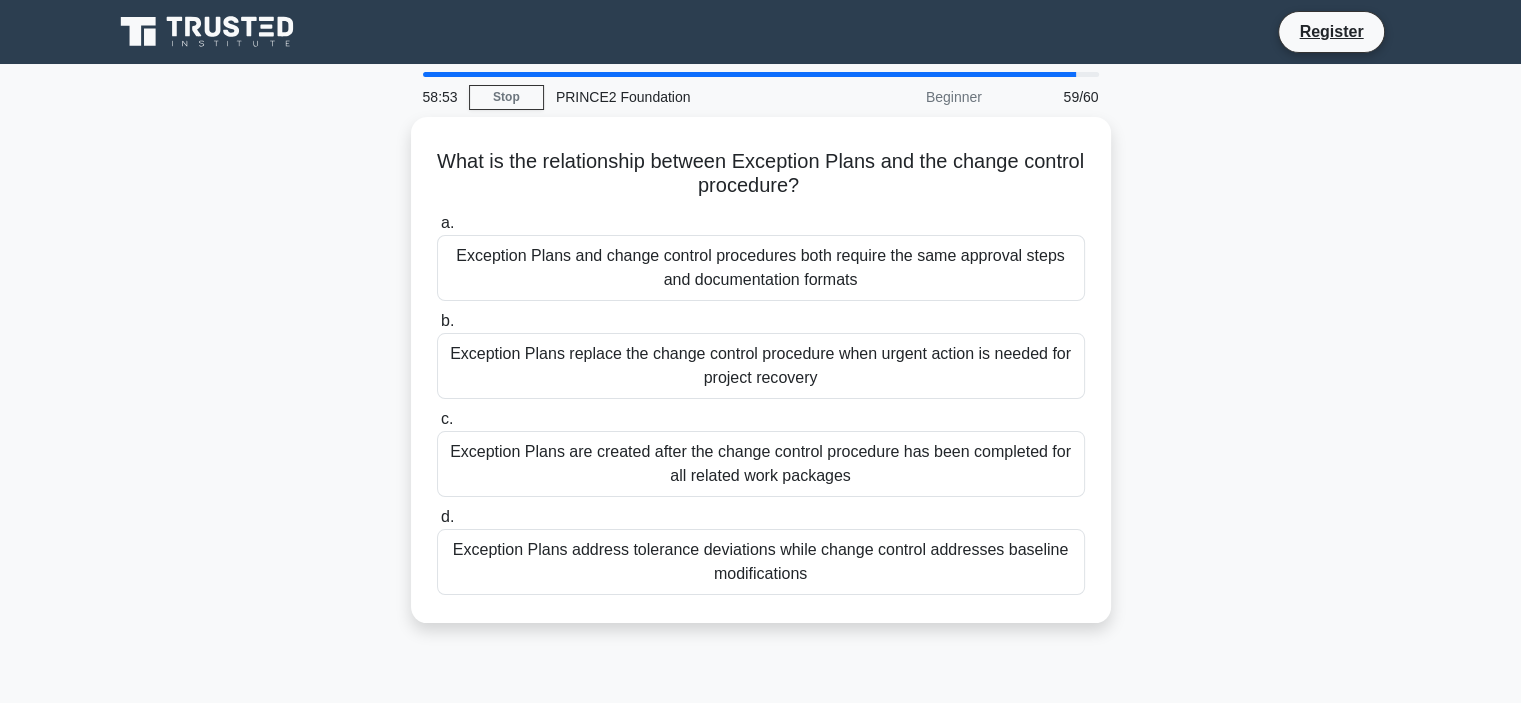 click on "b.
Exception Plans replace the change control procedure when urgent action is needed for project recovery" at bounding box center [761, 354] 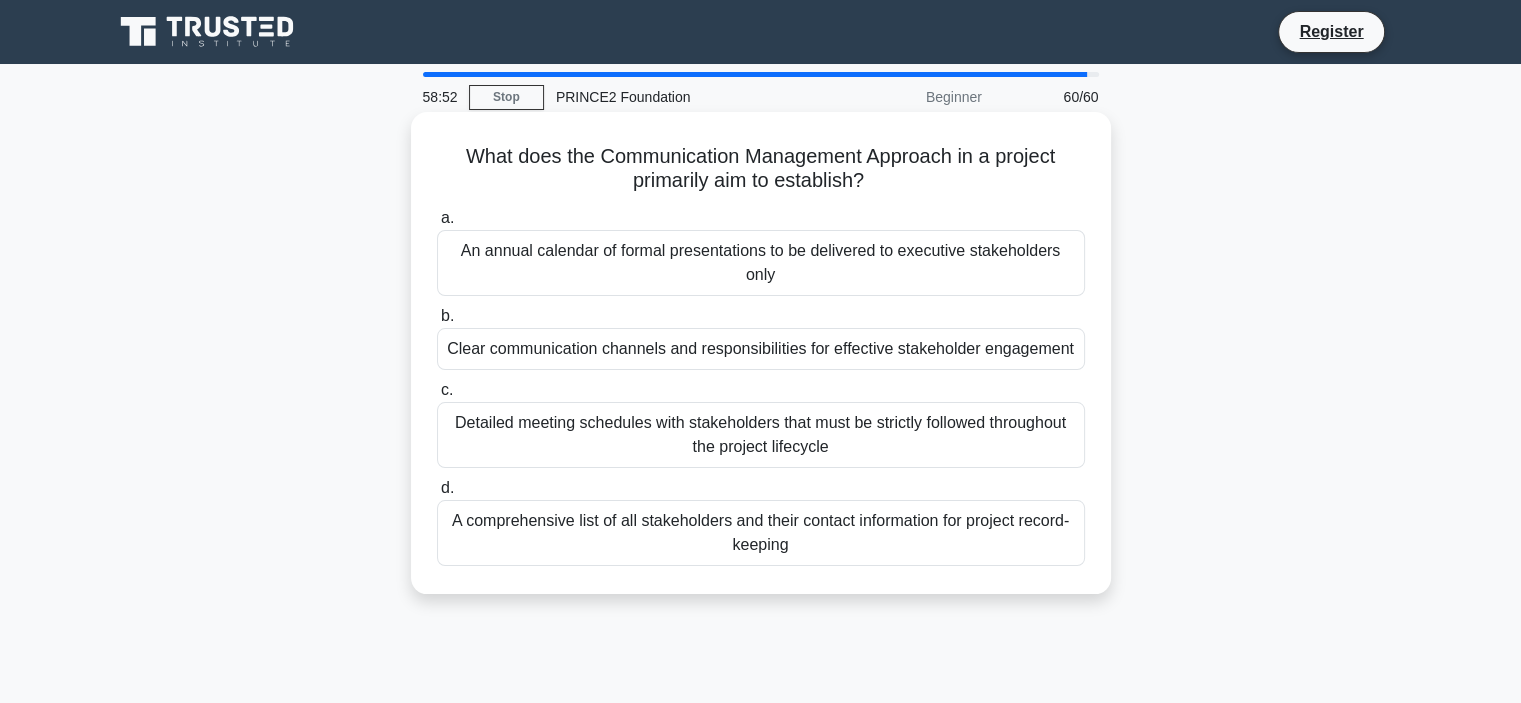 click on "A comprehensive list of all stakeholders and their contact information for project record-keeping" at bounding box center [761, 533] 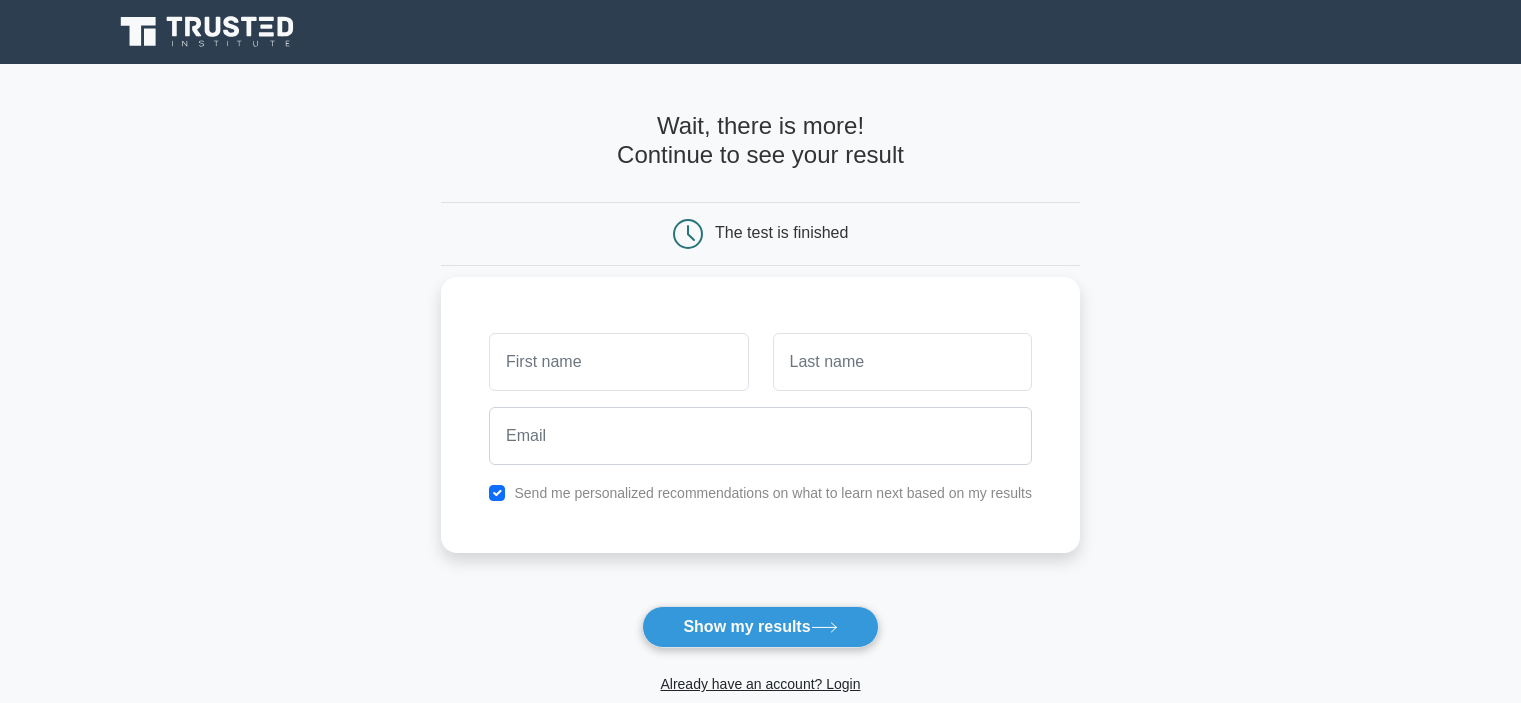 scroll, scrollTop: 0, scrollLeft: 0, axis: both 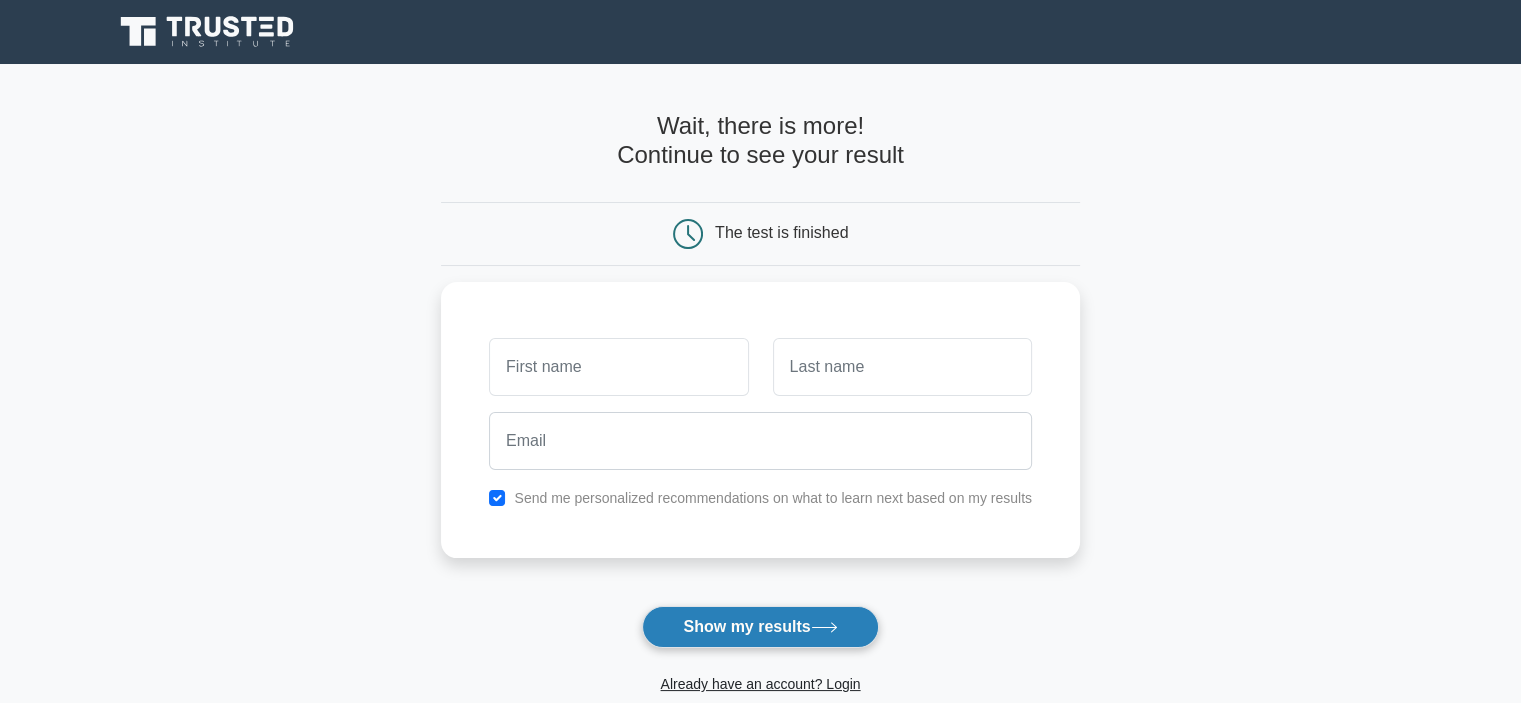 click on "Show my results" at bounding box center (760, 627) 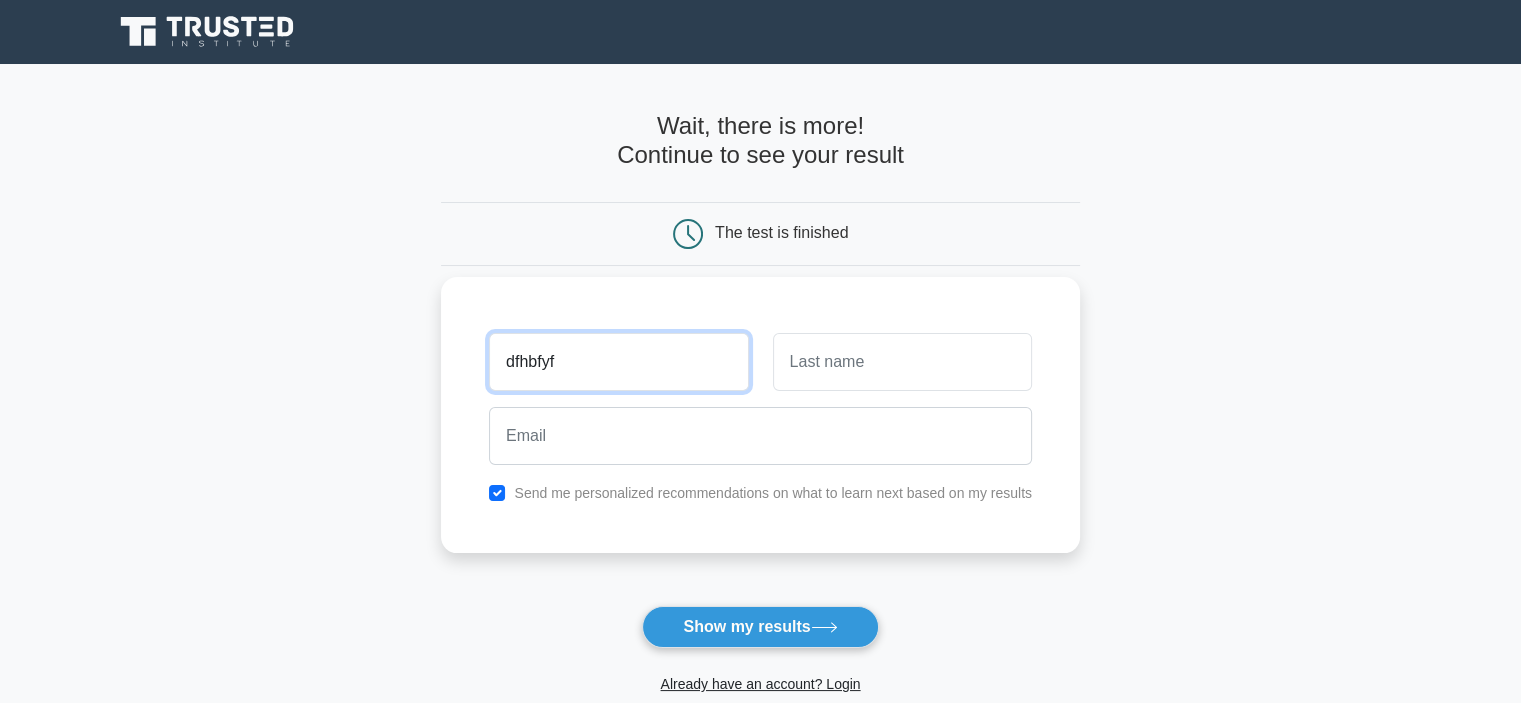 type on "dfhbfyf" 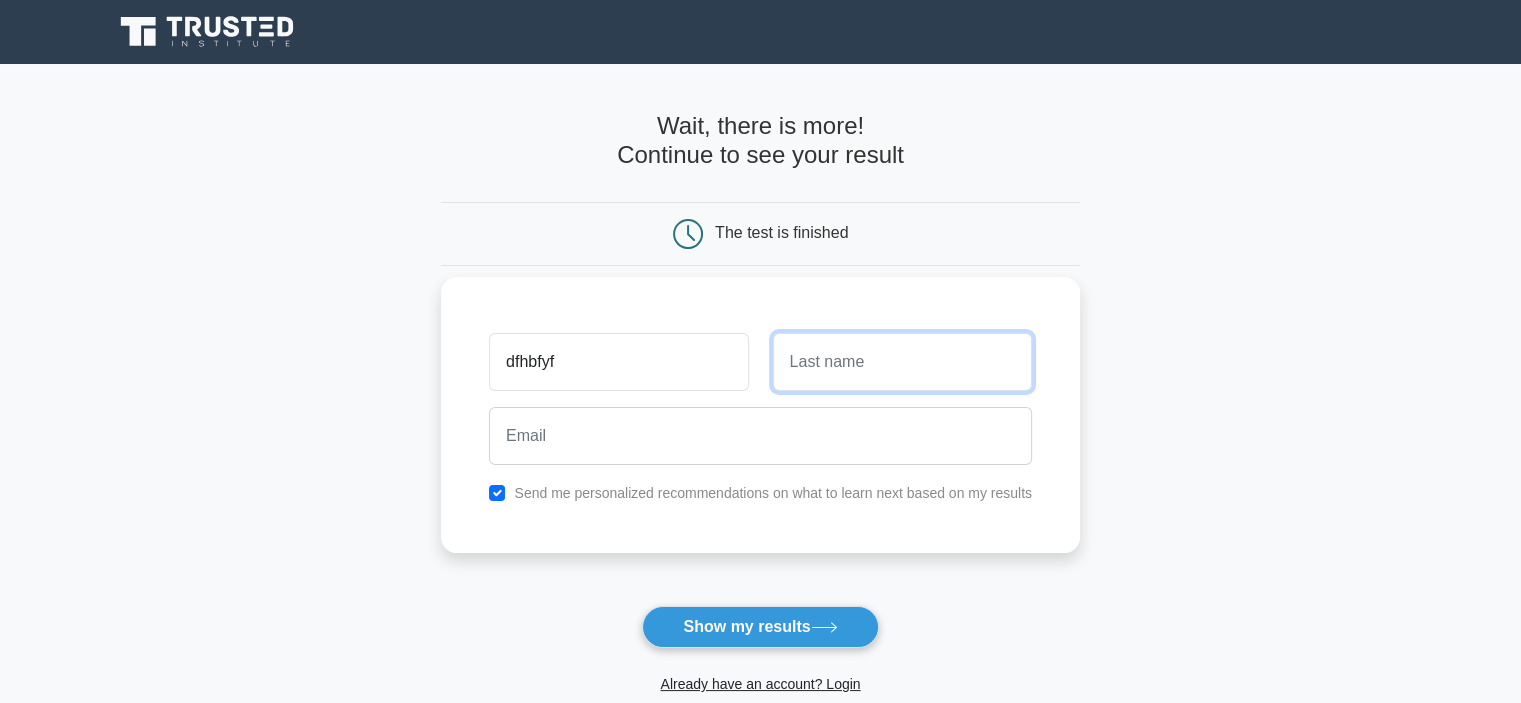 click at bounding box center [902, 362] 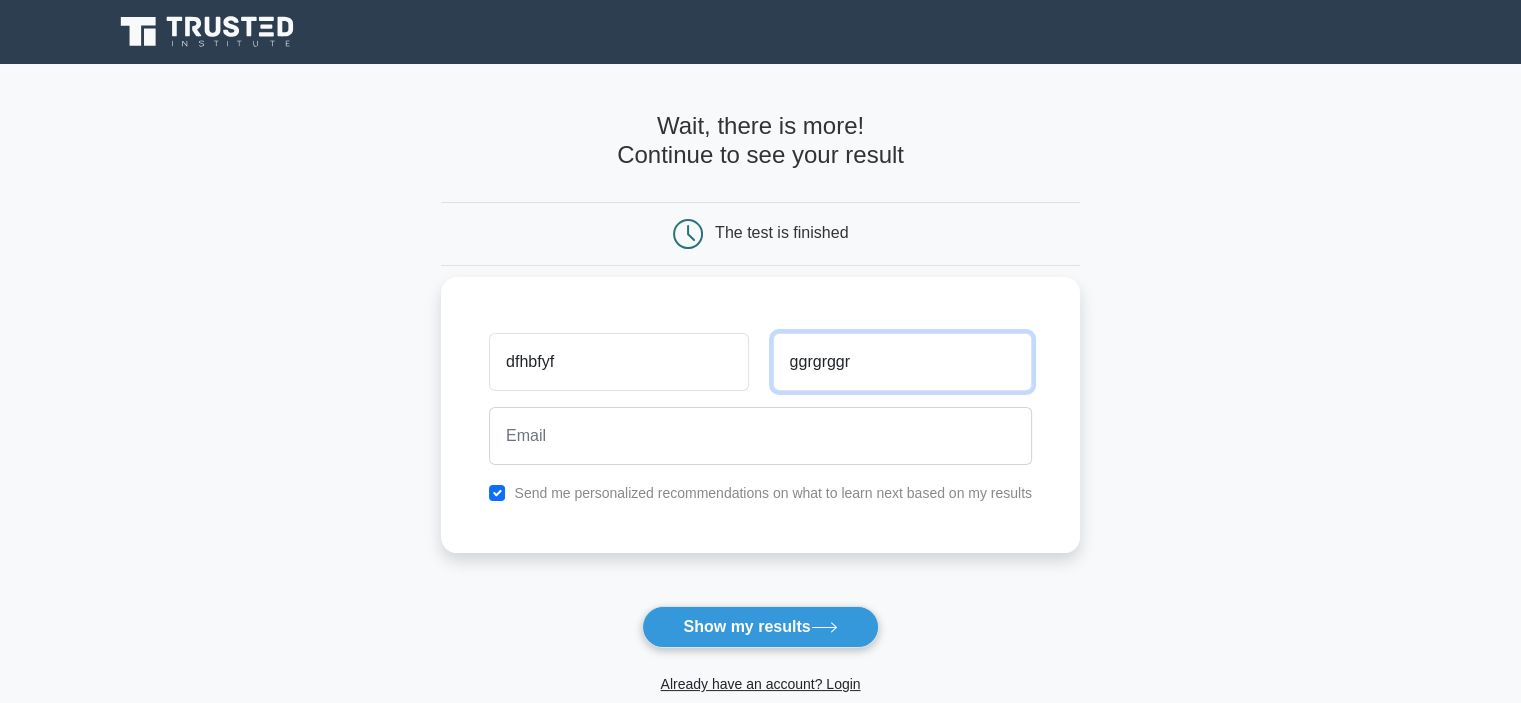 type on "ggrgrggr" 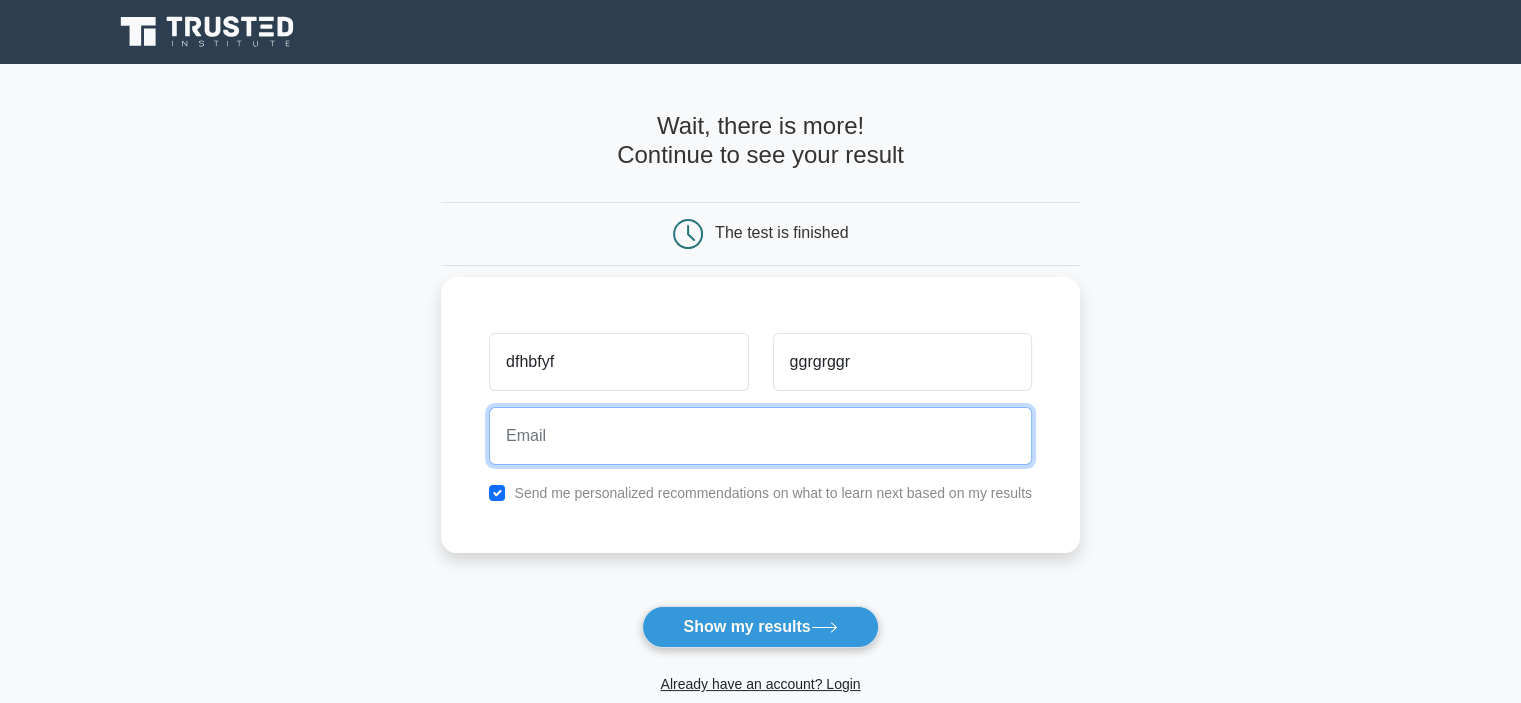 click at bounding box center [760, 436] 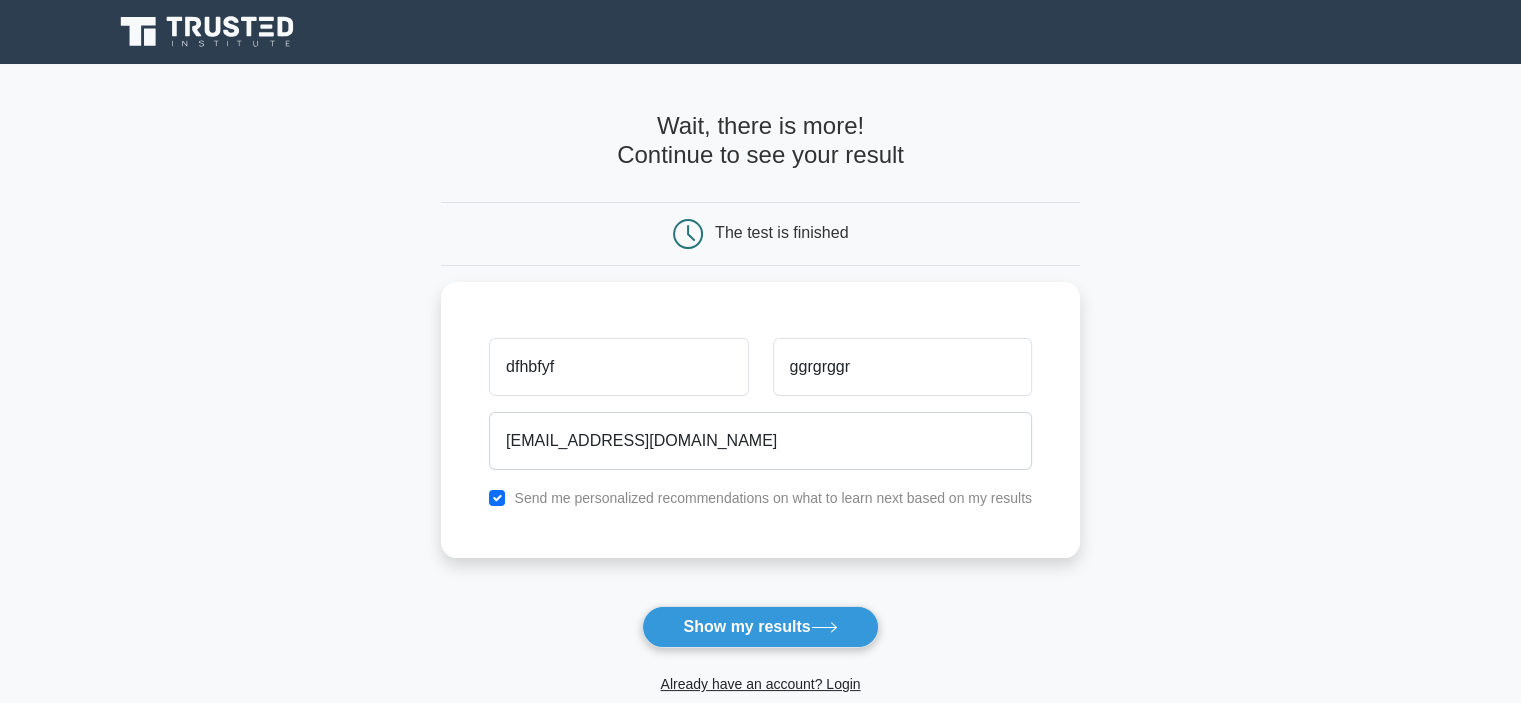 click on "Show my results" at bounding box center [760, 627] 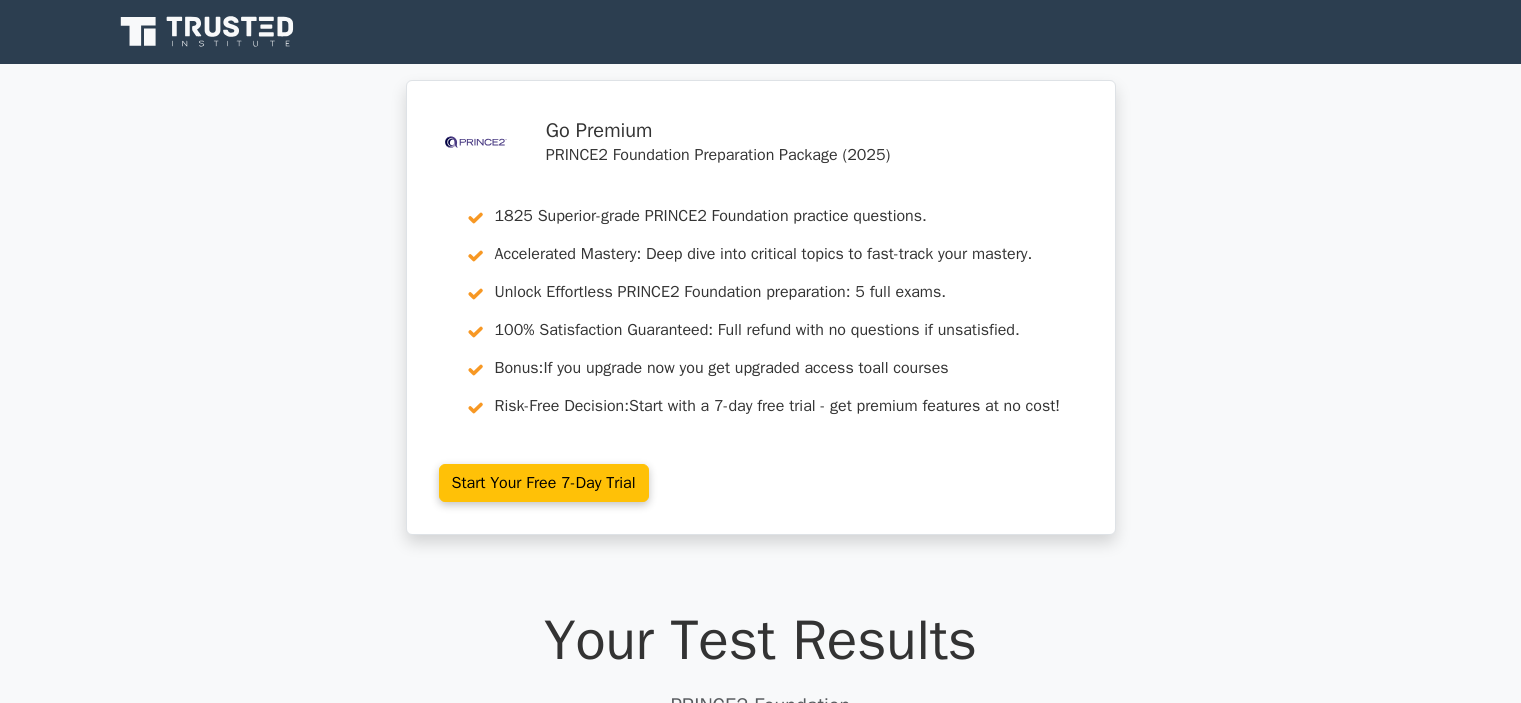 scroll, scrollTop: 0, scrollLeft: 0, axis: both 